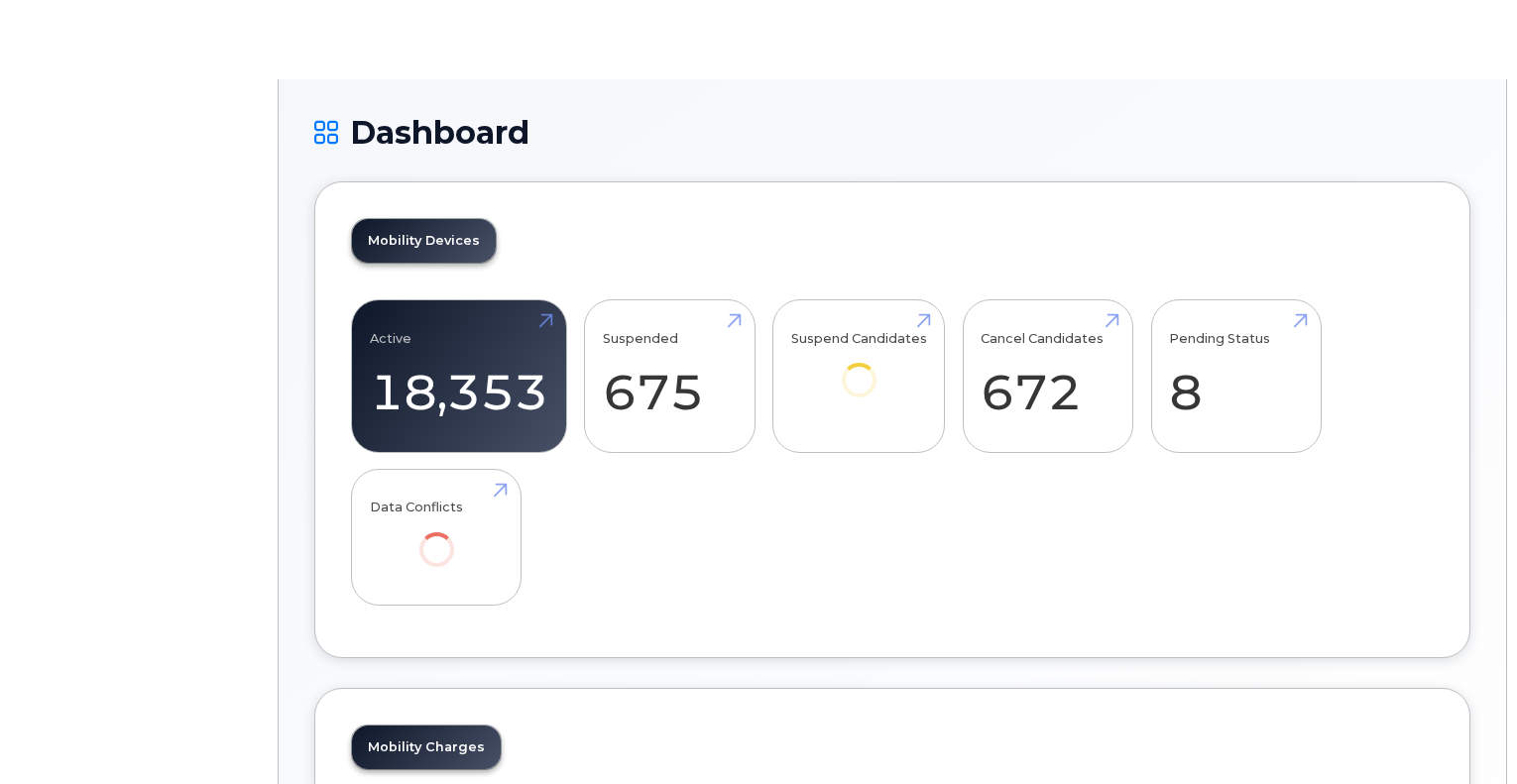scroll, scrollTop: 0, scrollLeft: 0, axis: both 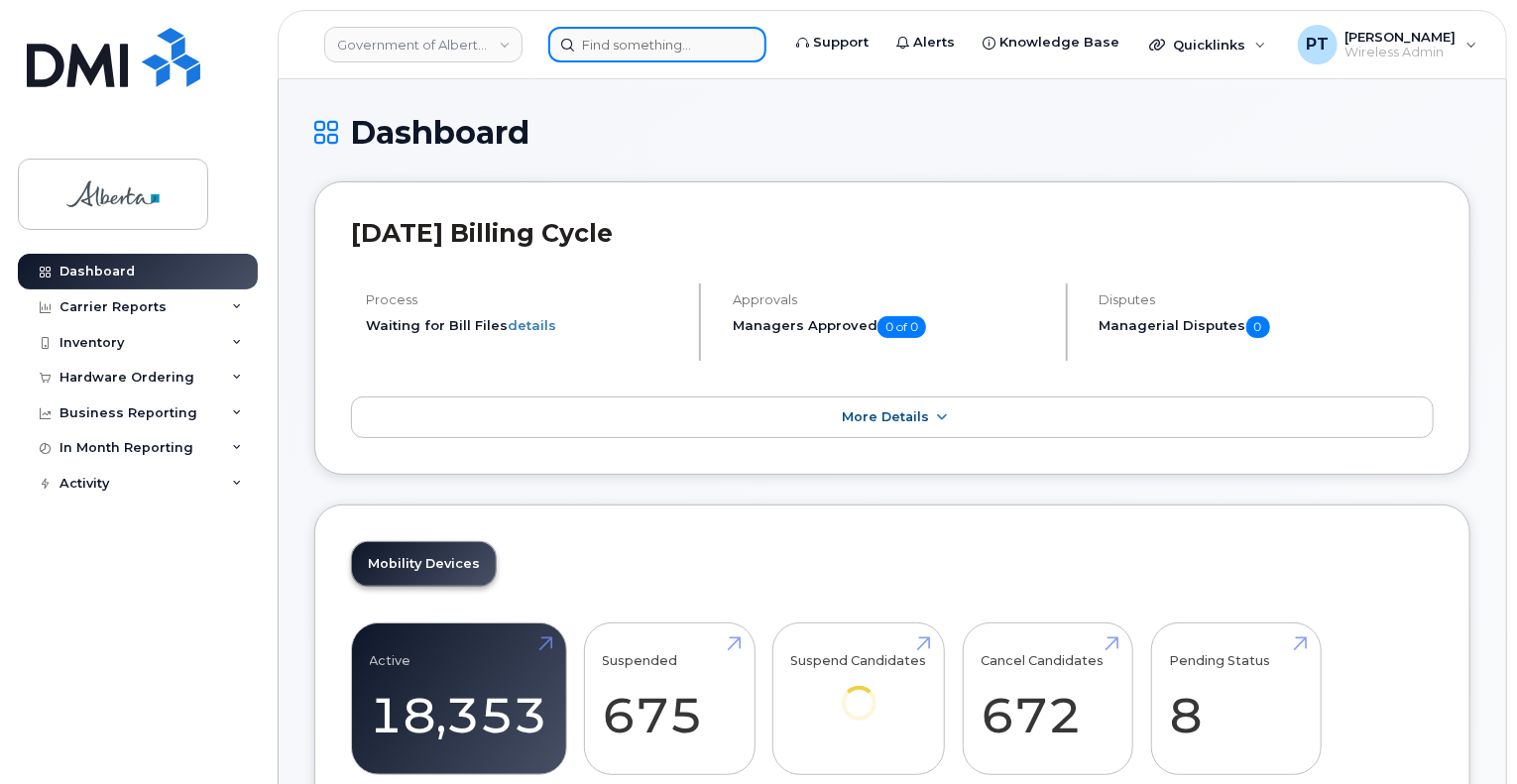 click at bounding box center (657, 45) 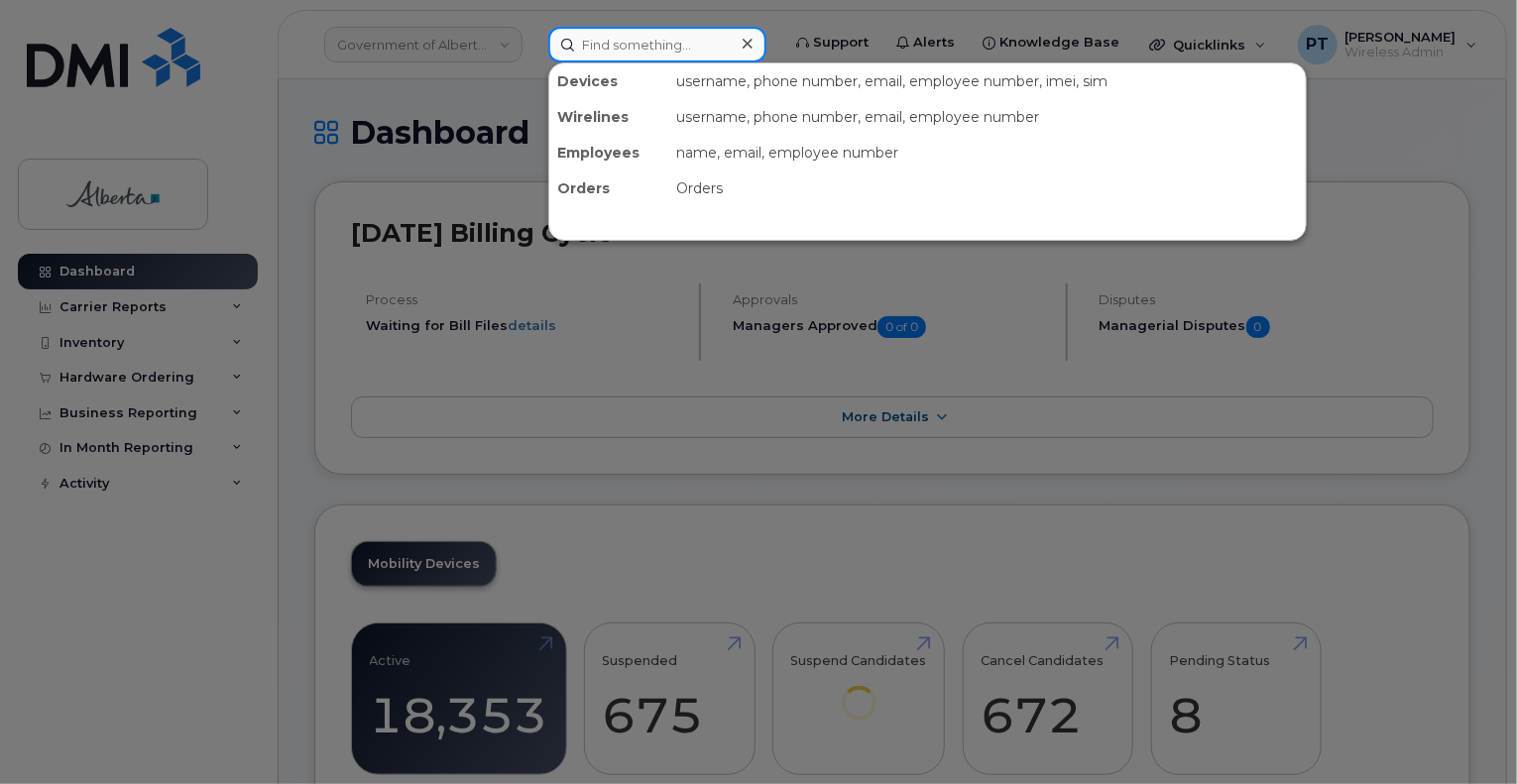 paste on "7802398166" 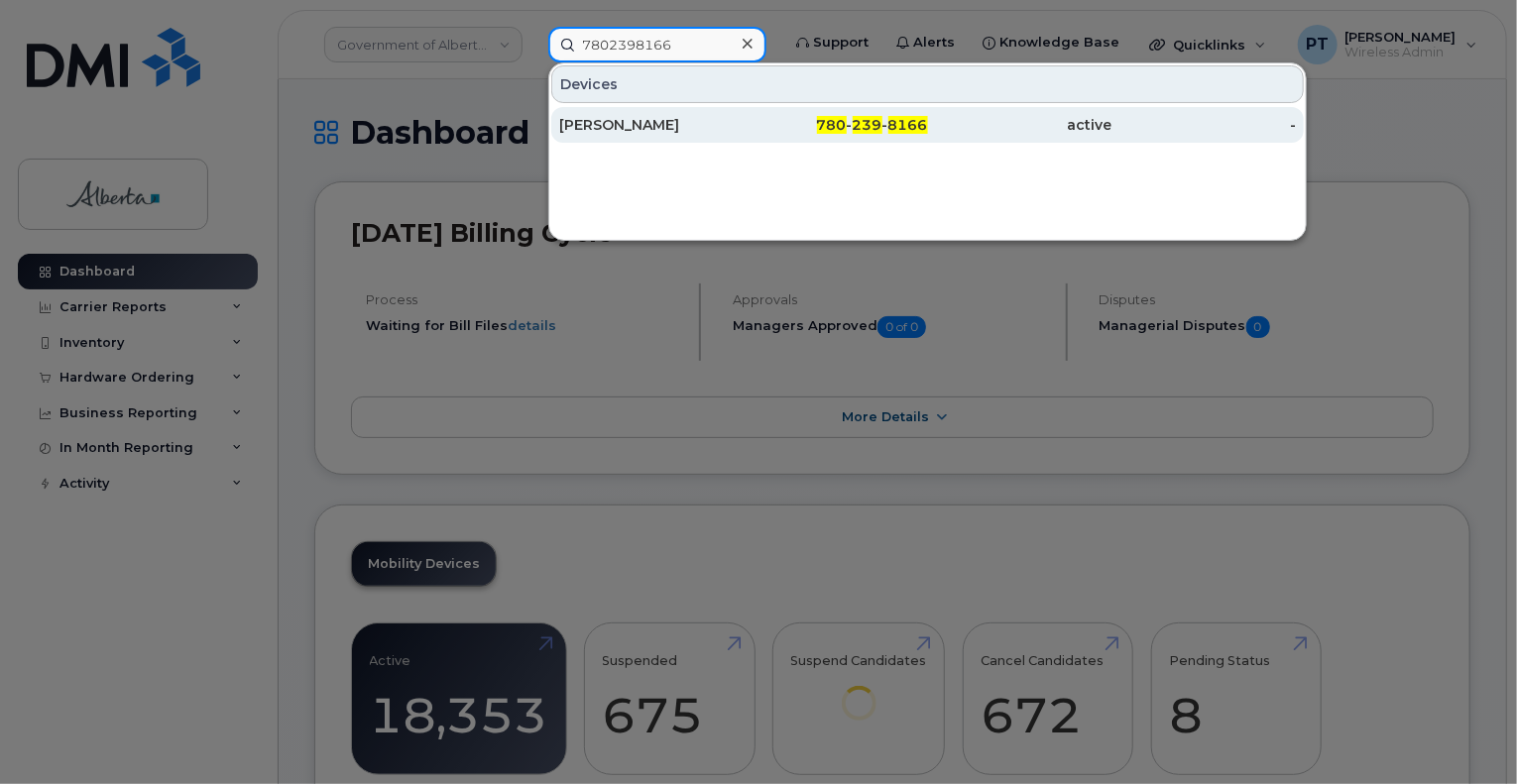 type on "7802398166" 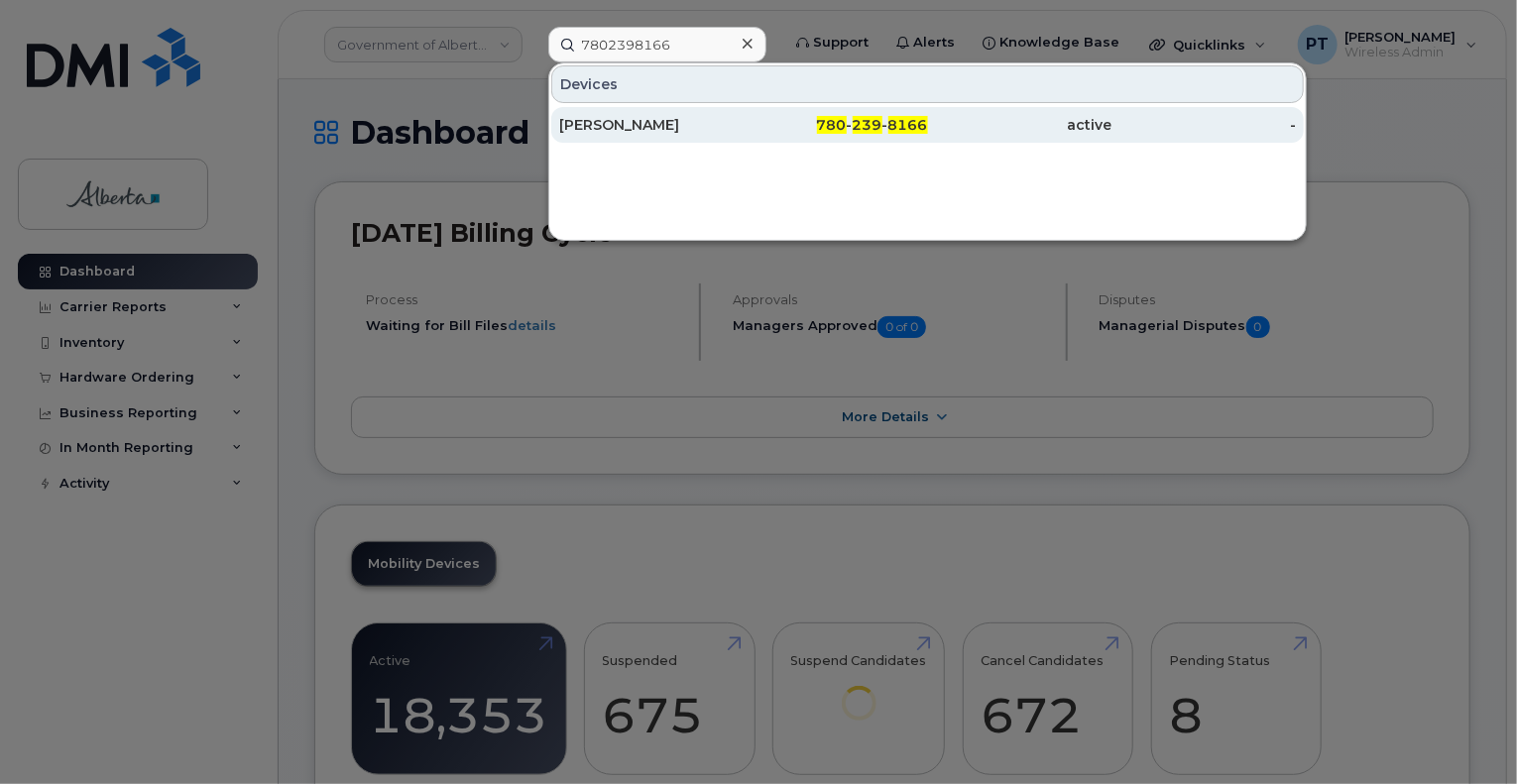 click on "[PERSON_NAME]" at bounding box center (651, 125) 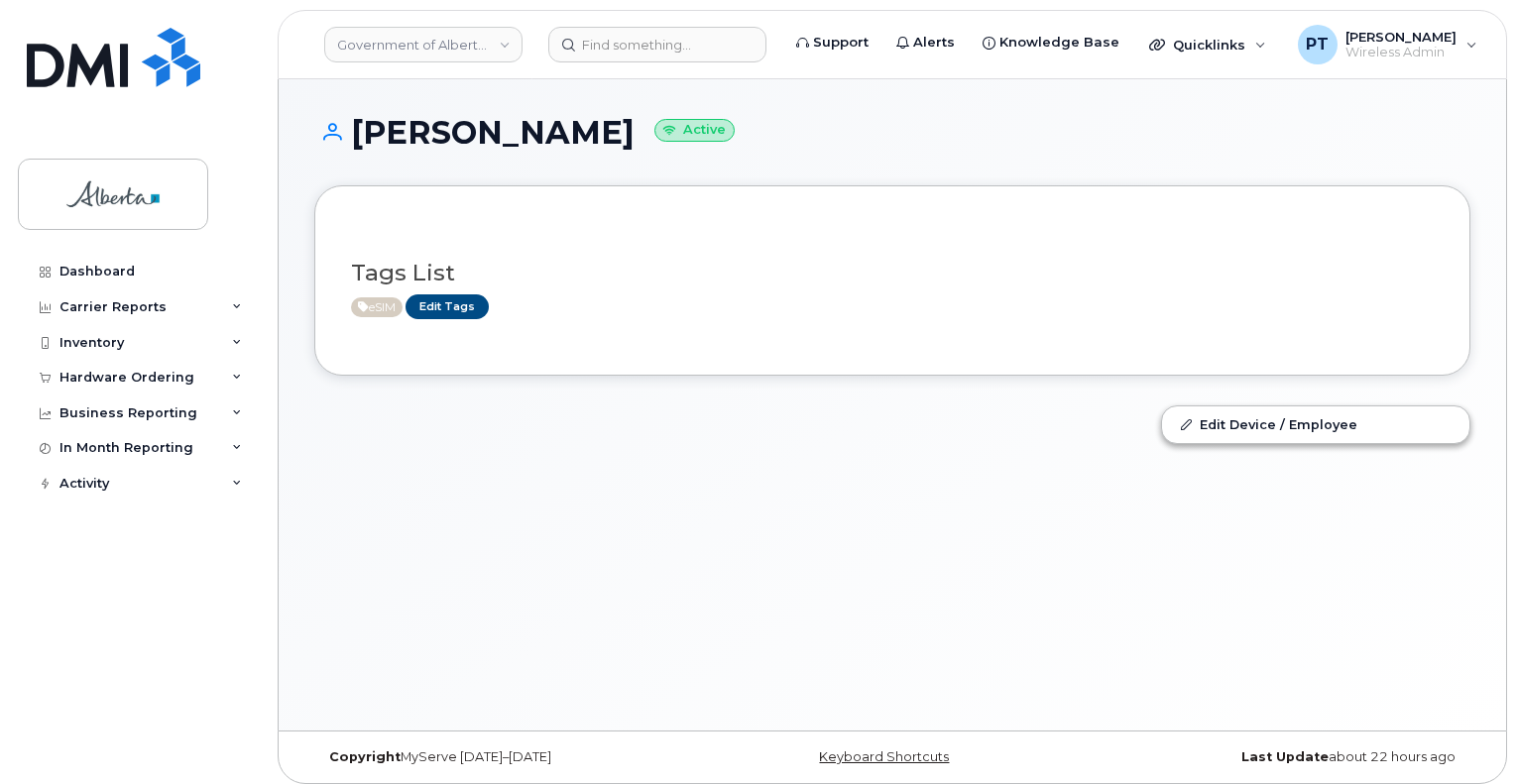 scroll, scrollTop: 0, scrollLeft: 0, axis: both 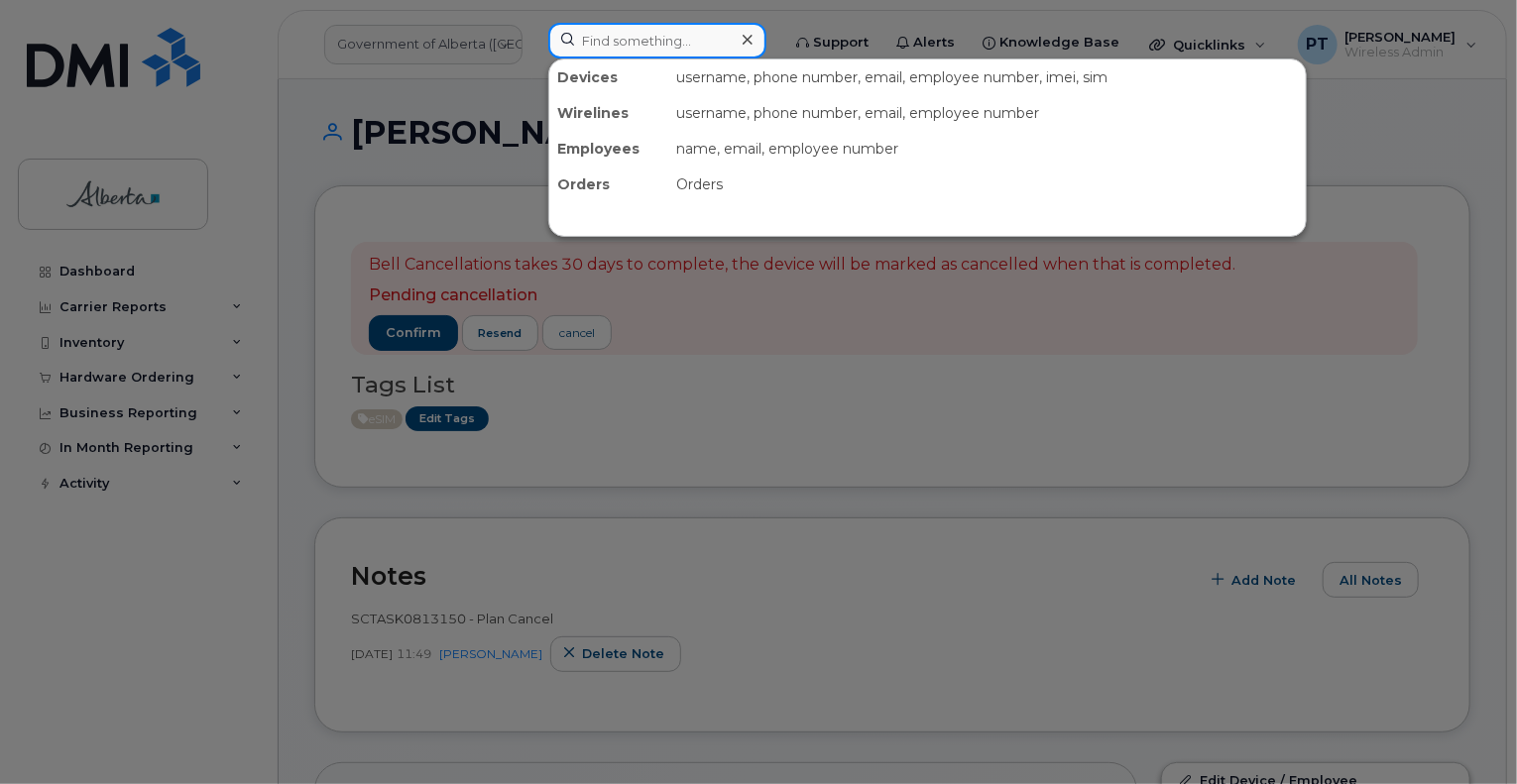 drag, startPoint x: 733, startPoint y: 43, endPoint x: 708, endPoint y: 47, distance: 25.317978 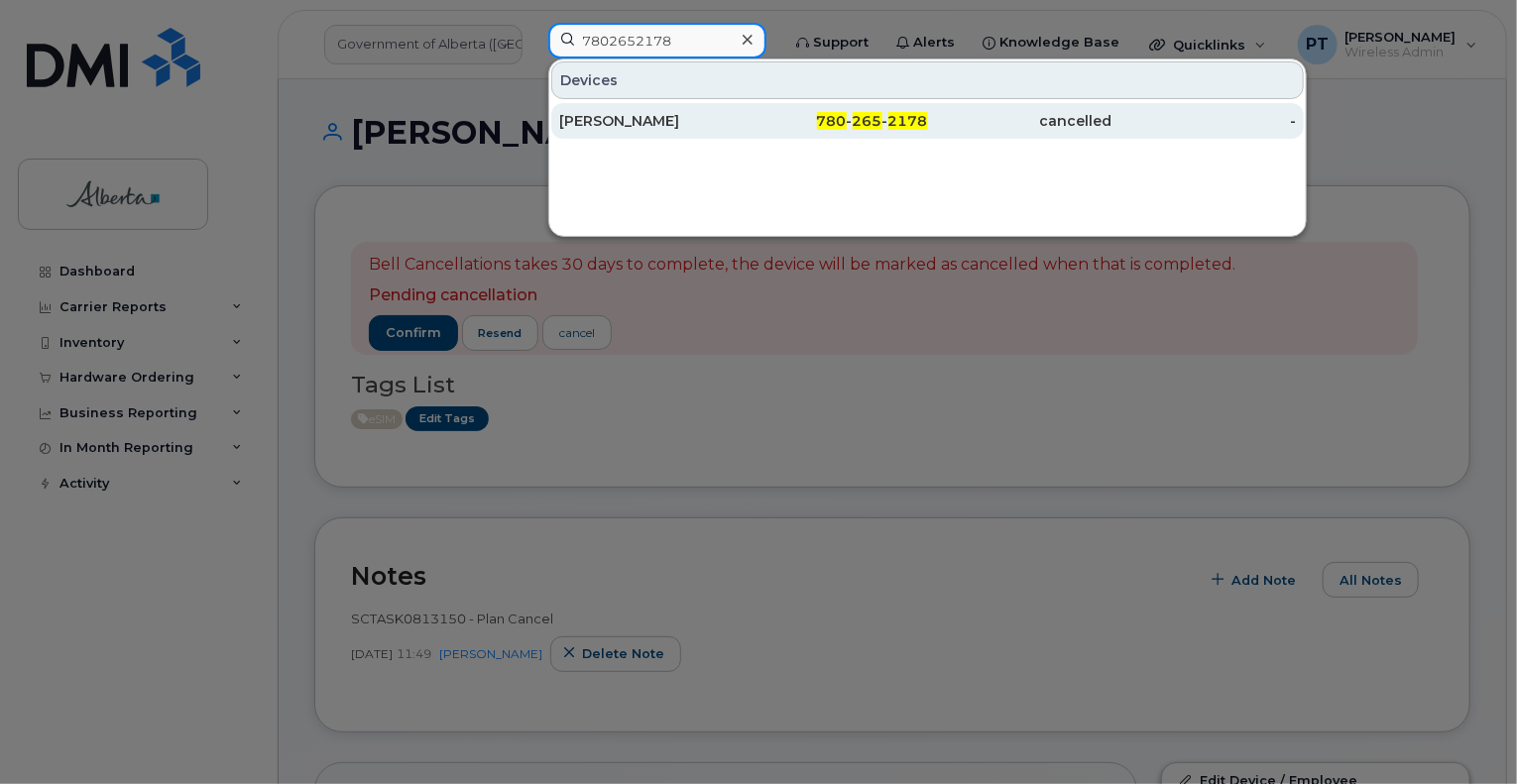 type on "7802652178" 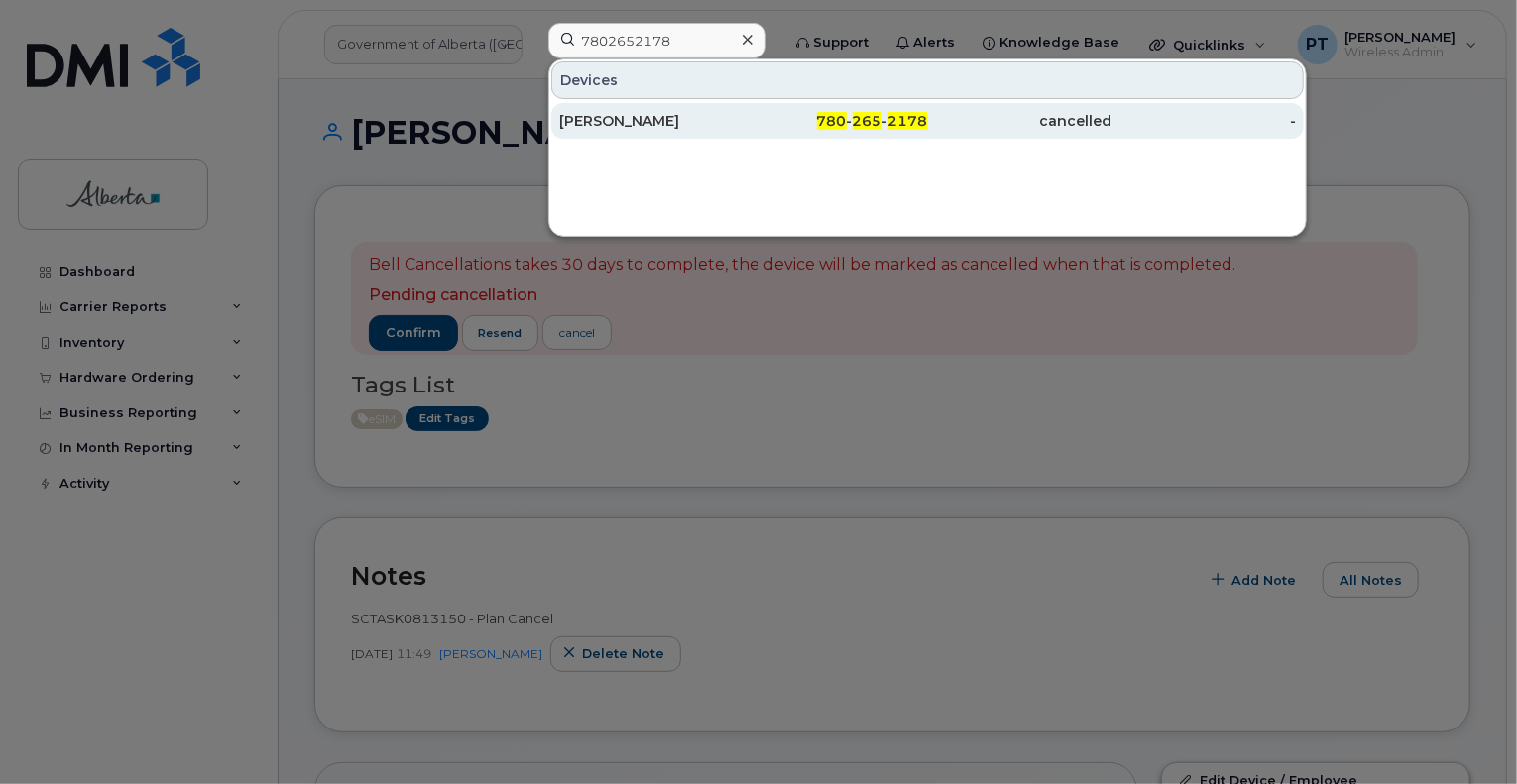 click on "Keith Hourie" at bounding box center (651, 121) 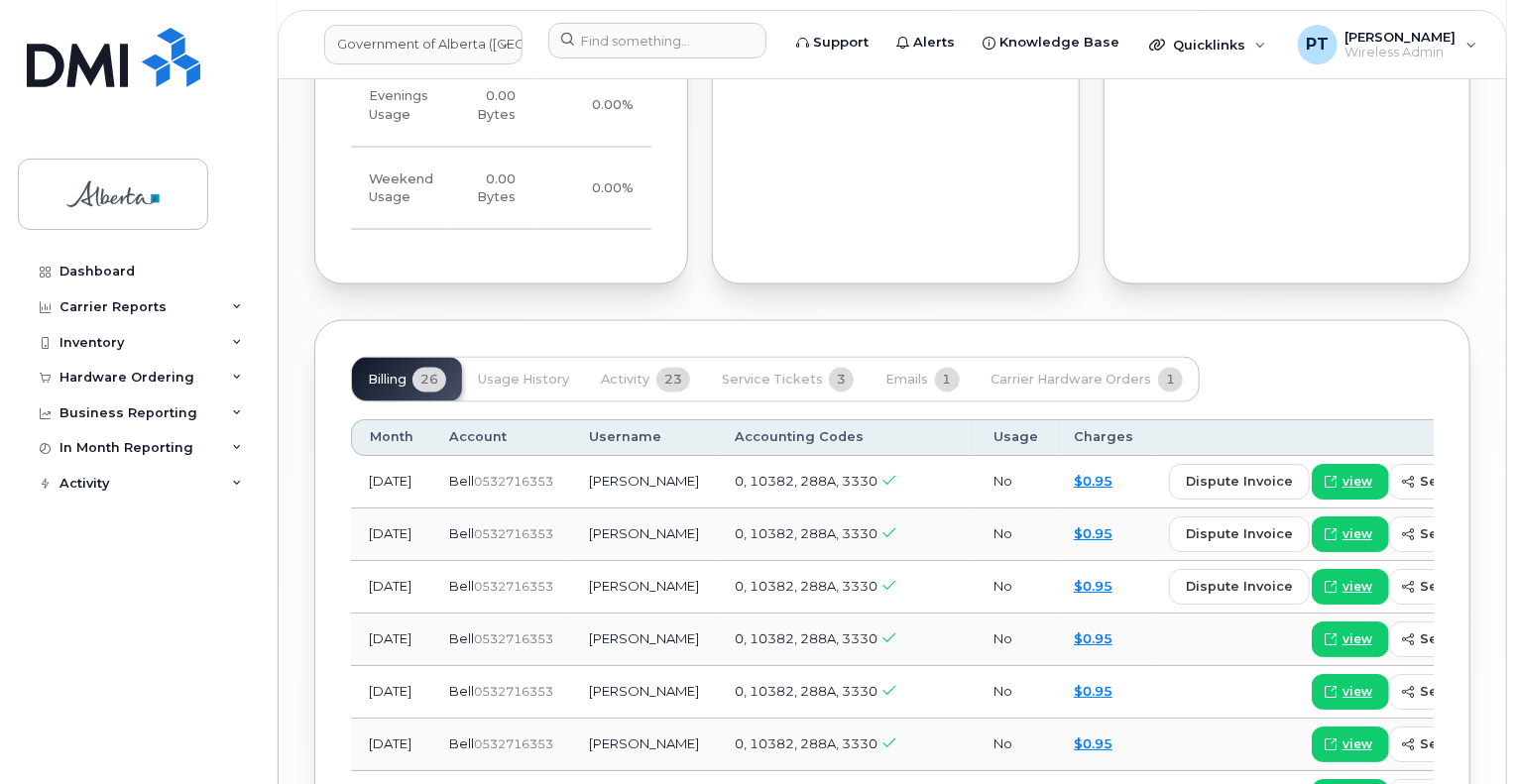 scroll, scrollTop: 1586, scrollLeft: 0, axis: vertical 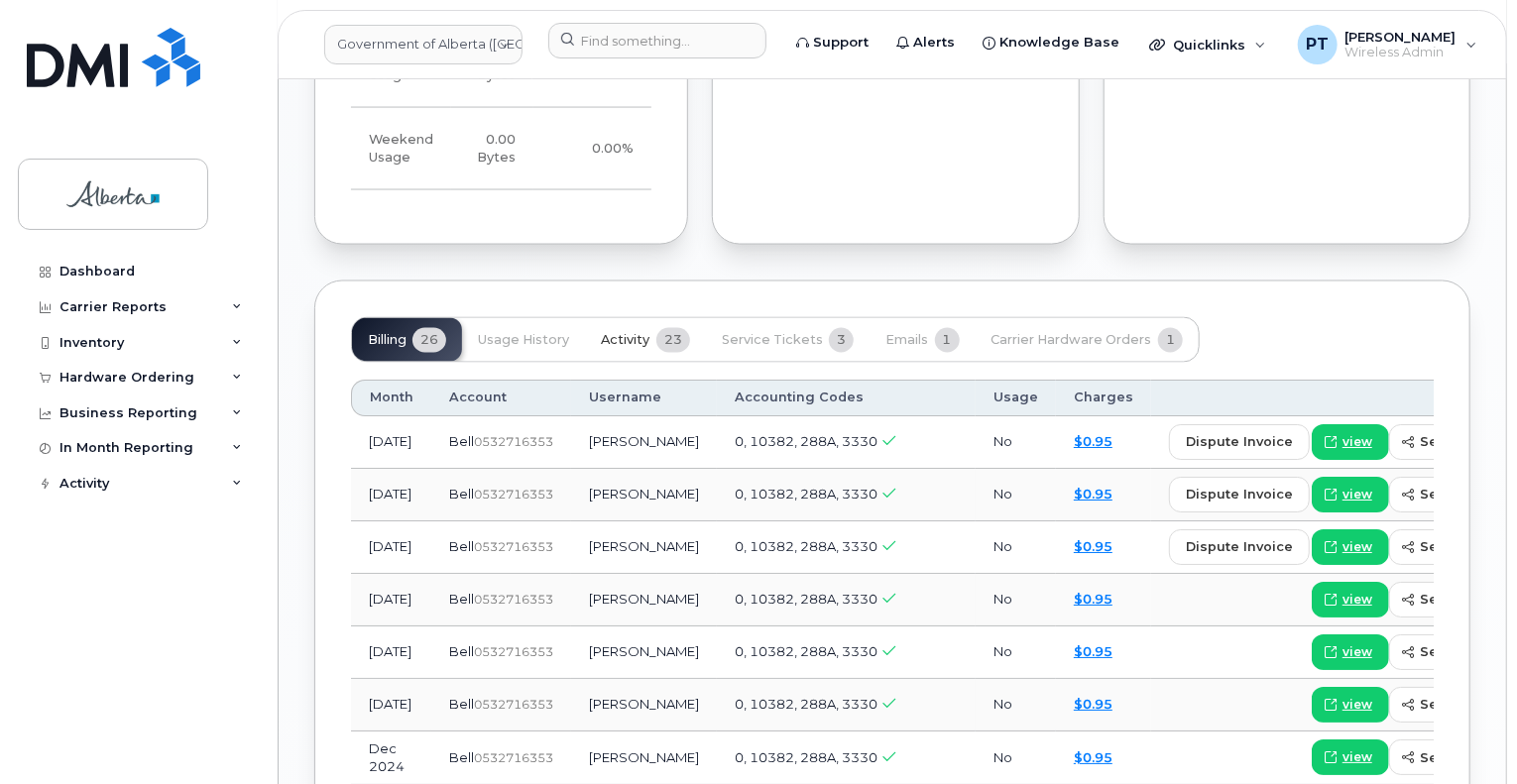 click on "Activity" at bounding box center (625, 341) 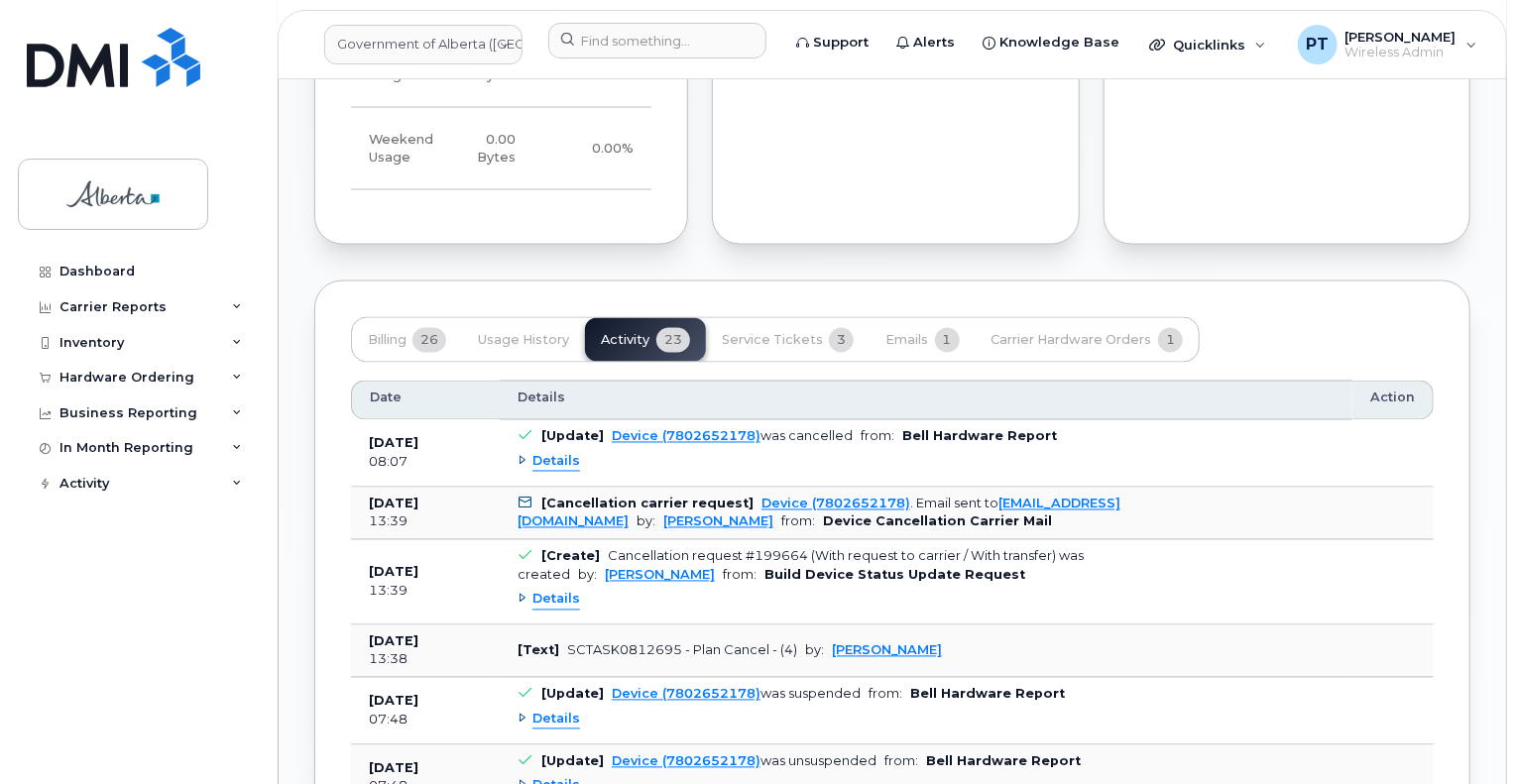 click on "Details" at bounding box center (556, 462) 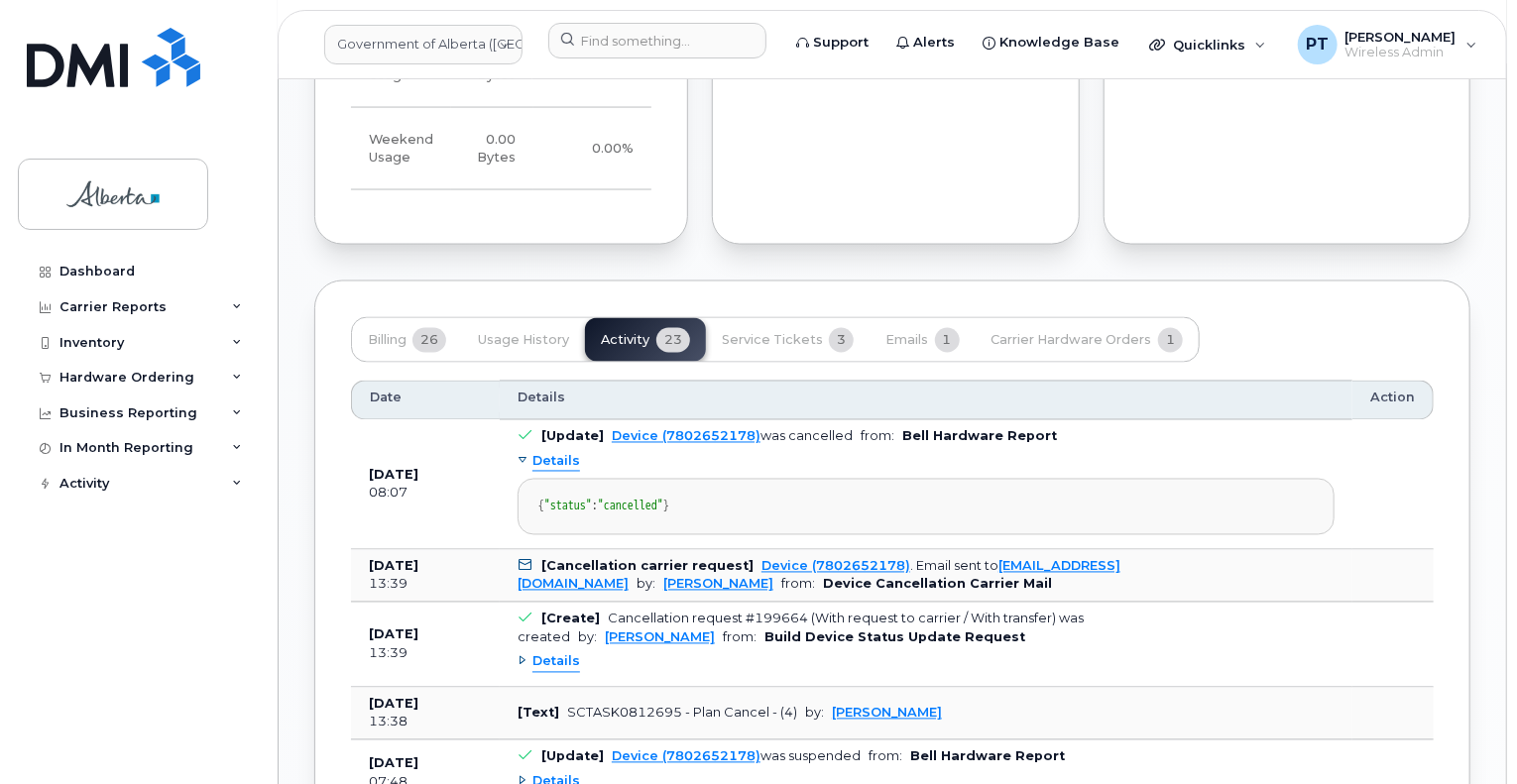 click on "Details" at bounding box center (556, 462) 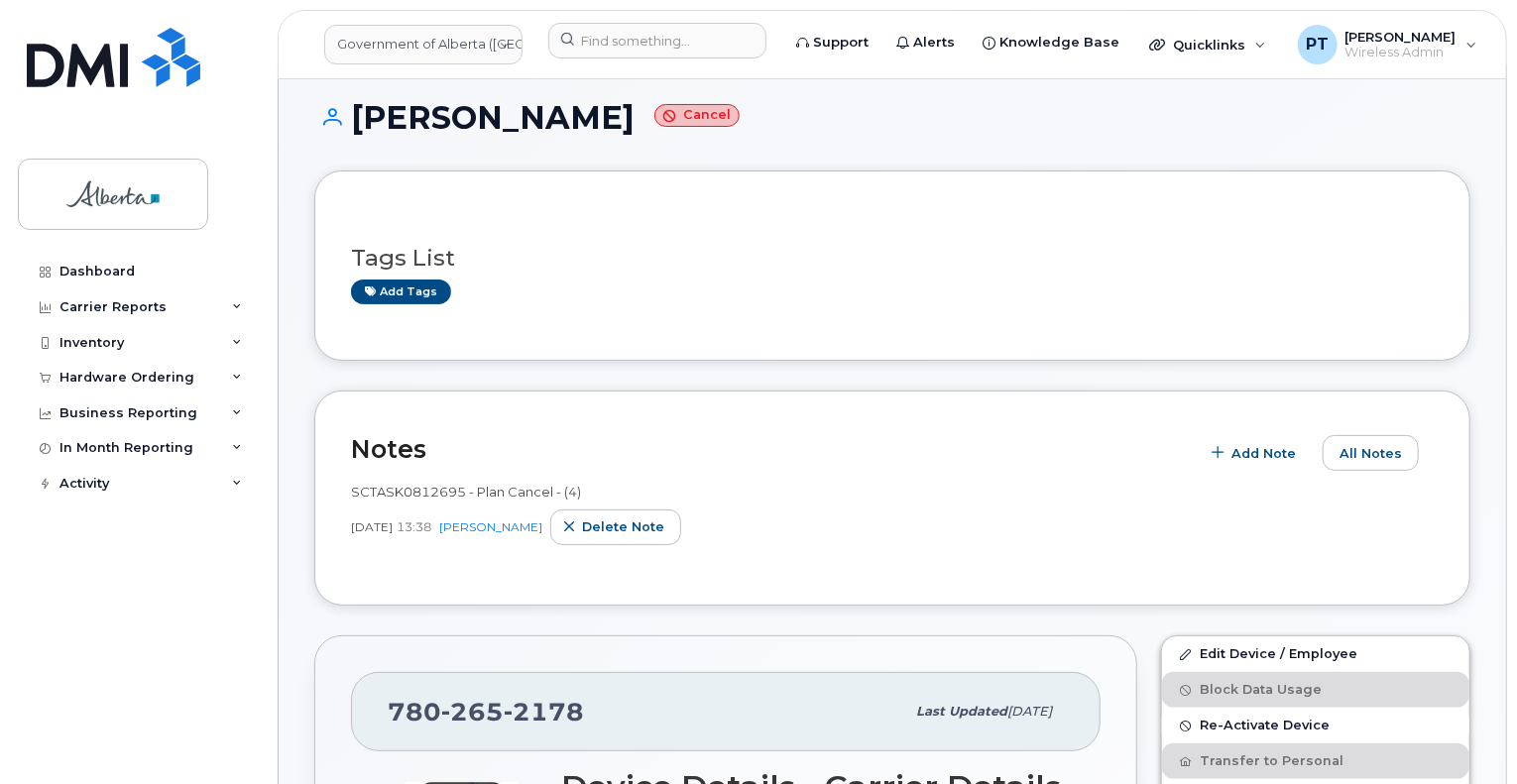 scroll, scrollTop: 0, scrollLeft: 0, axis: both 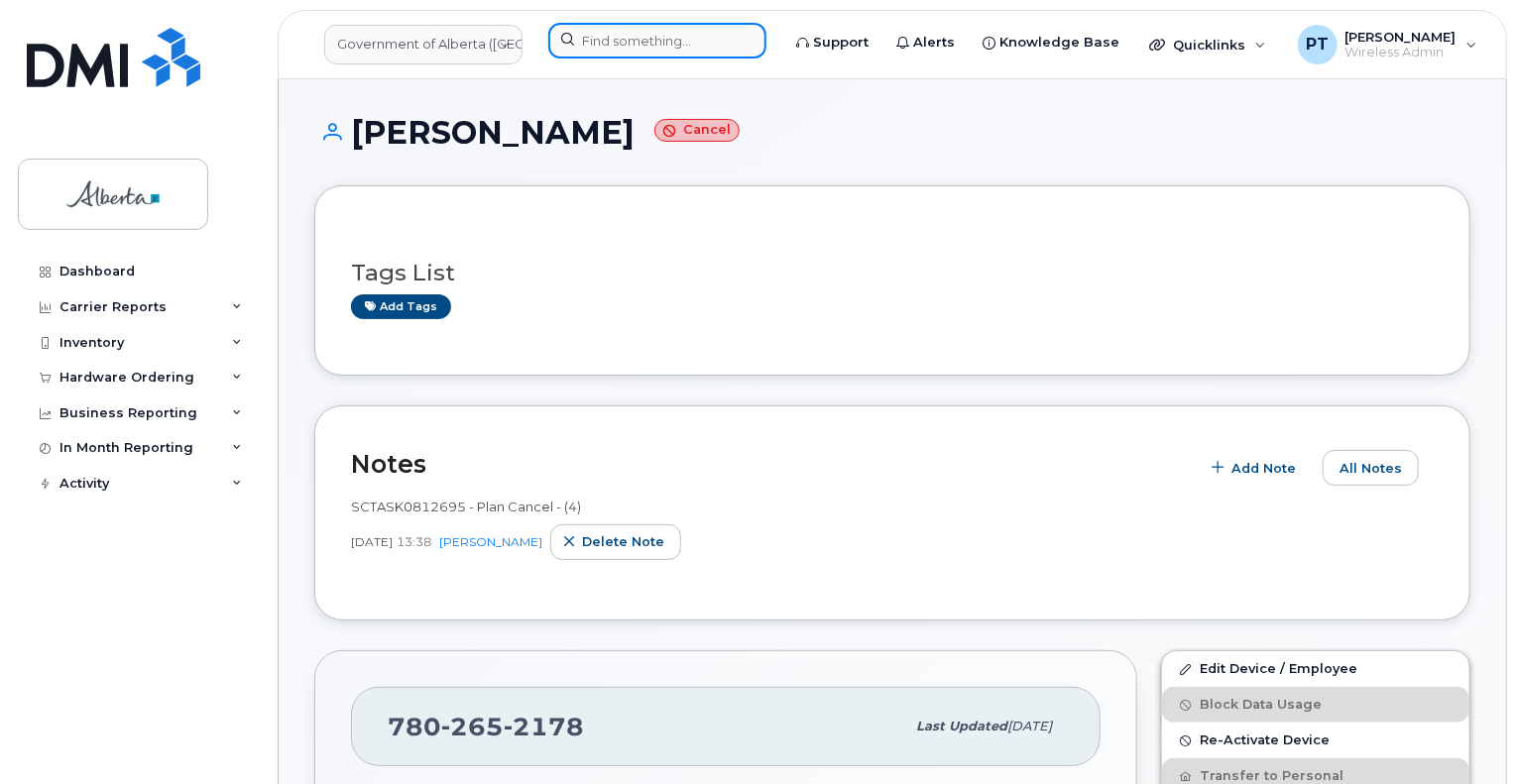 click at bounding box center [657, 41] 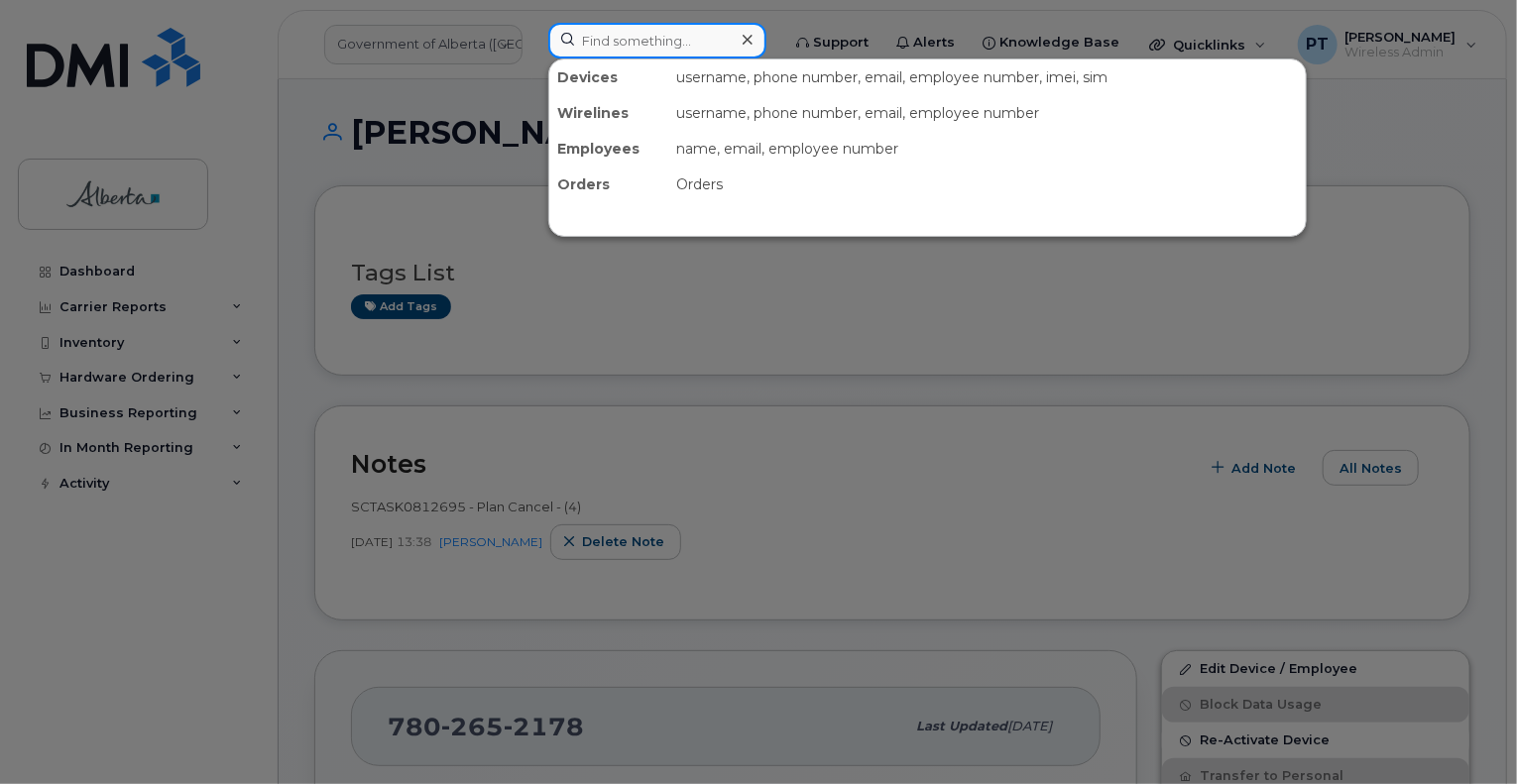 click at bounding box center (657, 41) 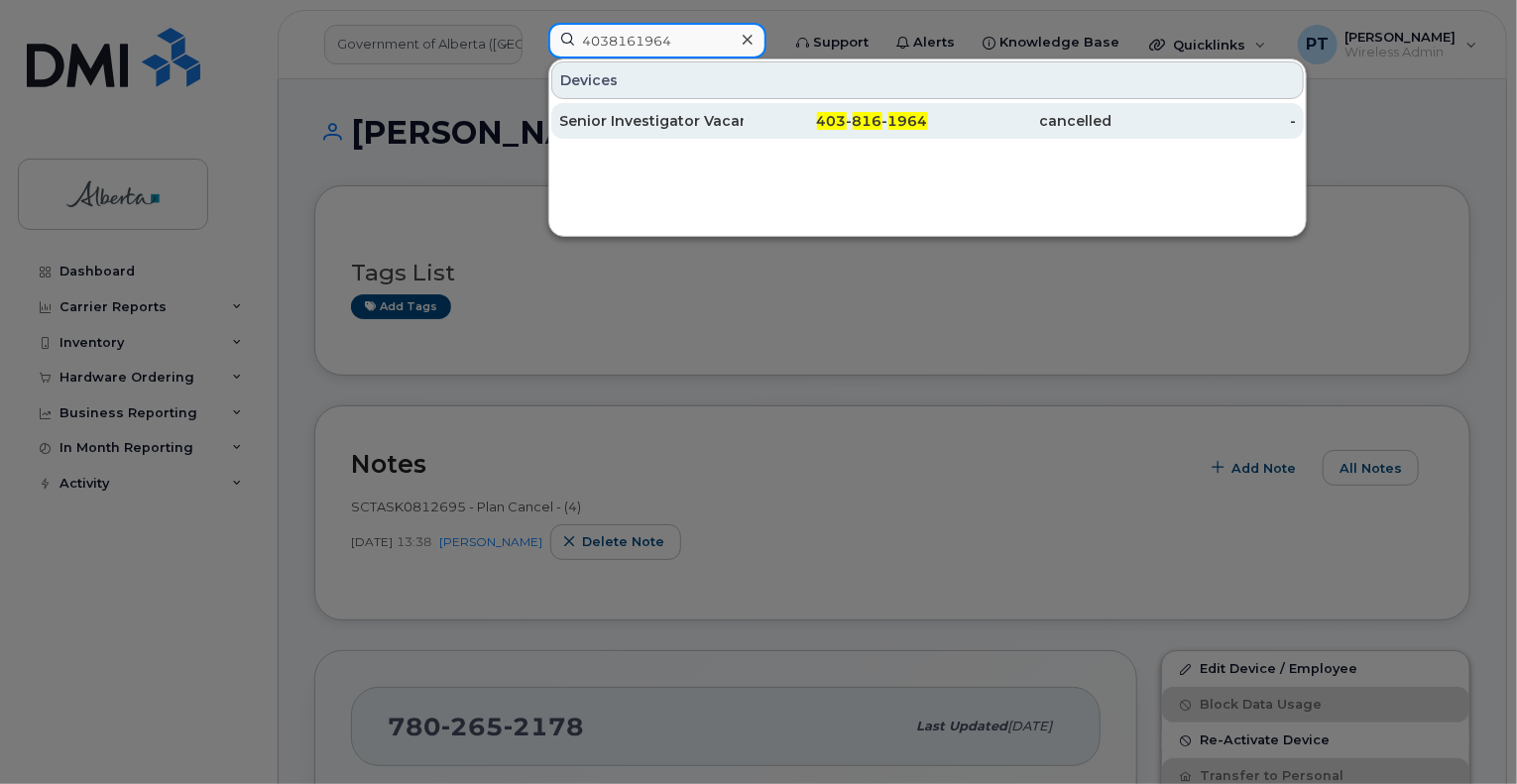type on "4038161964" 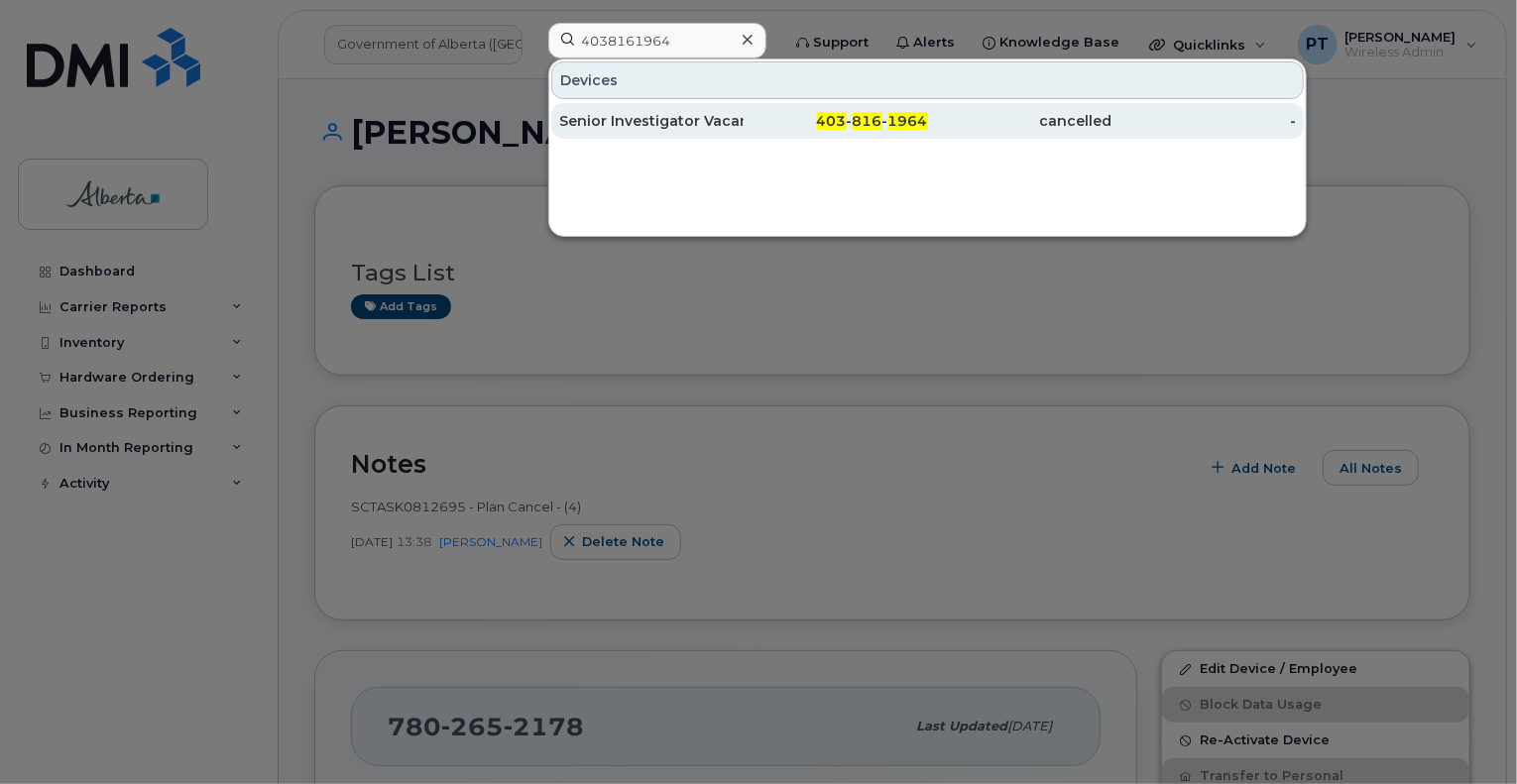 click on "Senior Investigator Vacant" at bounding box center (651, 121) 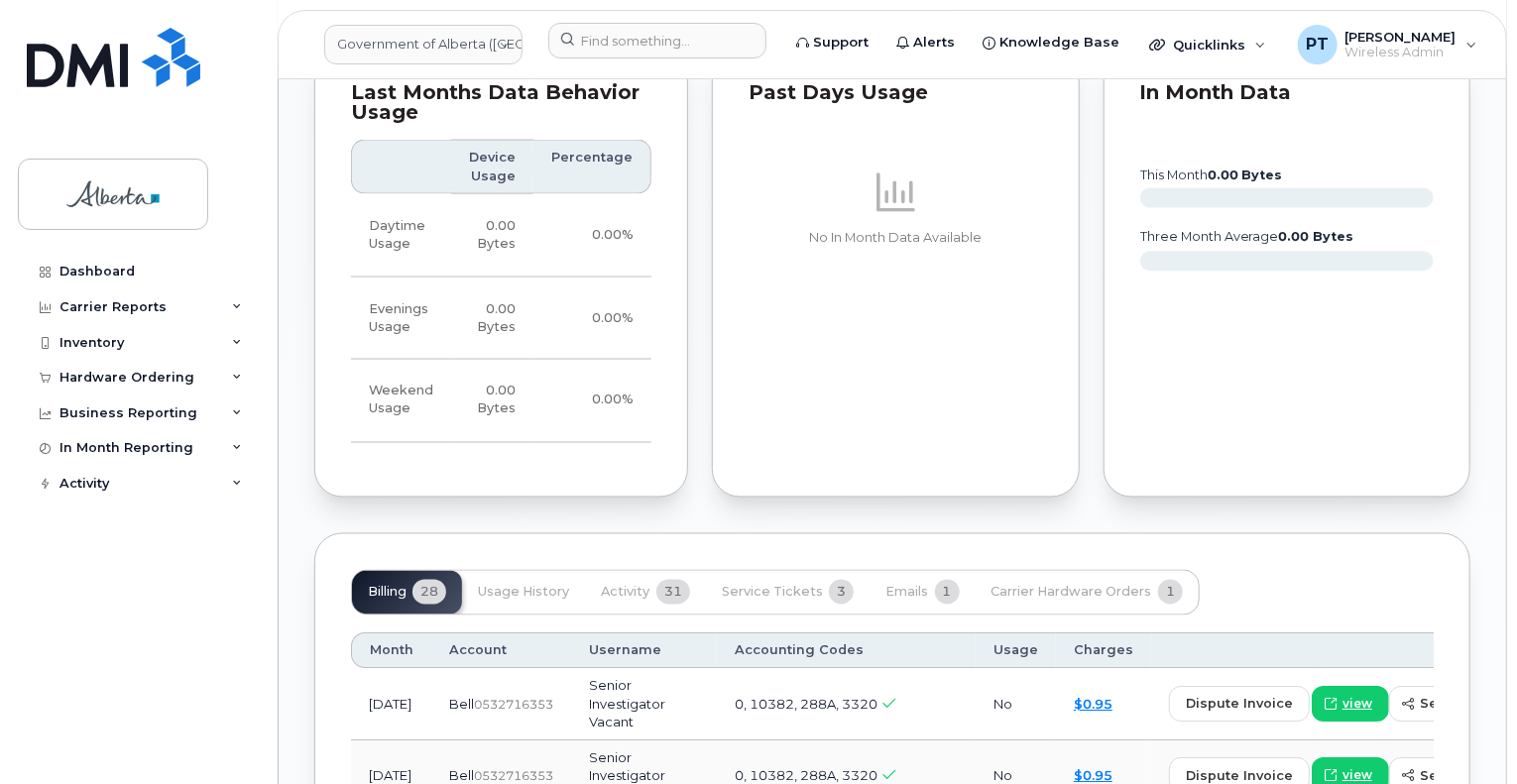 scroll, scrollTop: 1586, scrollLeft: 0, axis: vertical 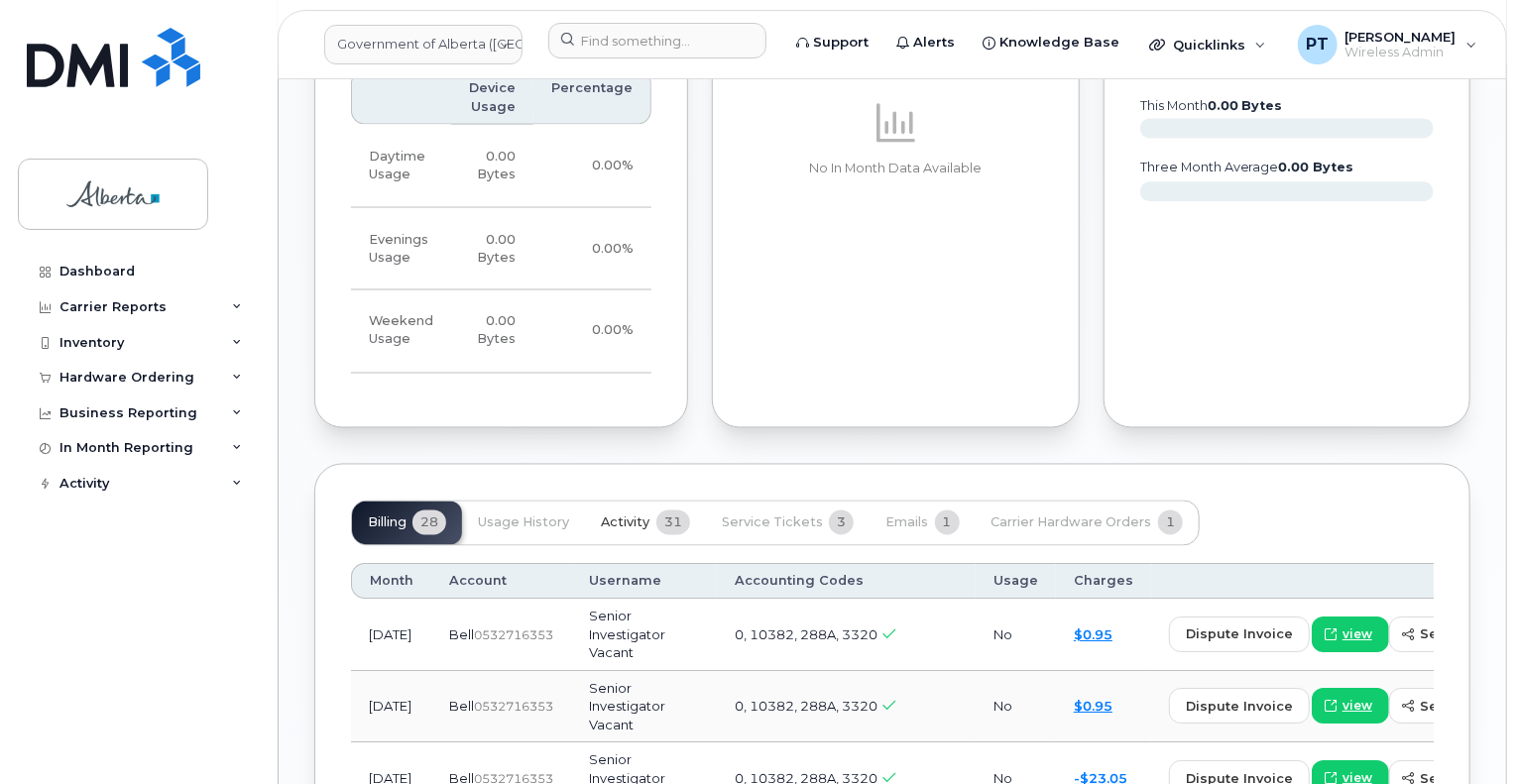 click on "Activity" at bounding box center [625, 523] 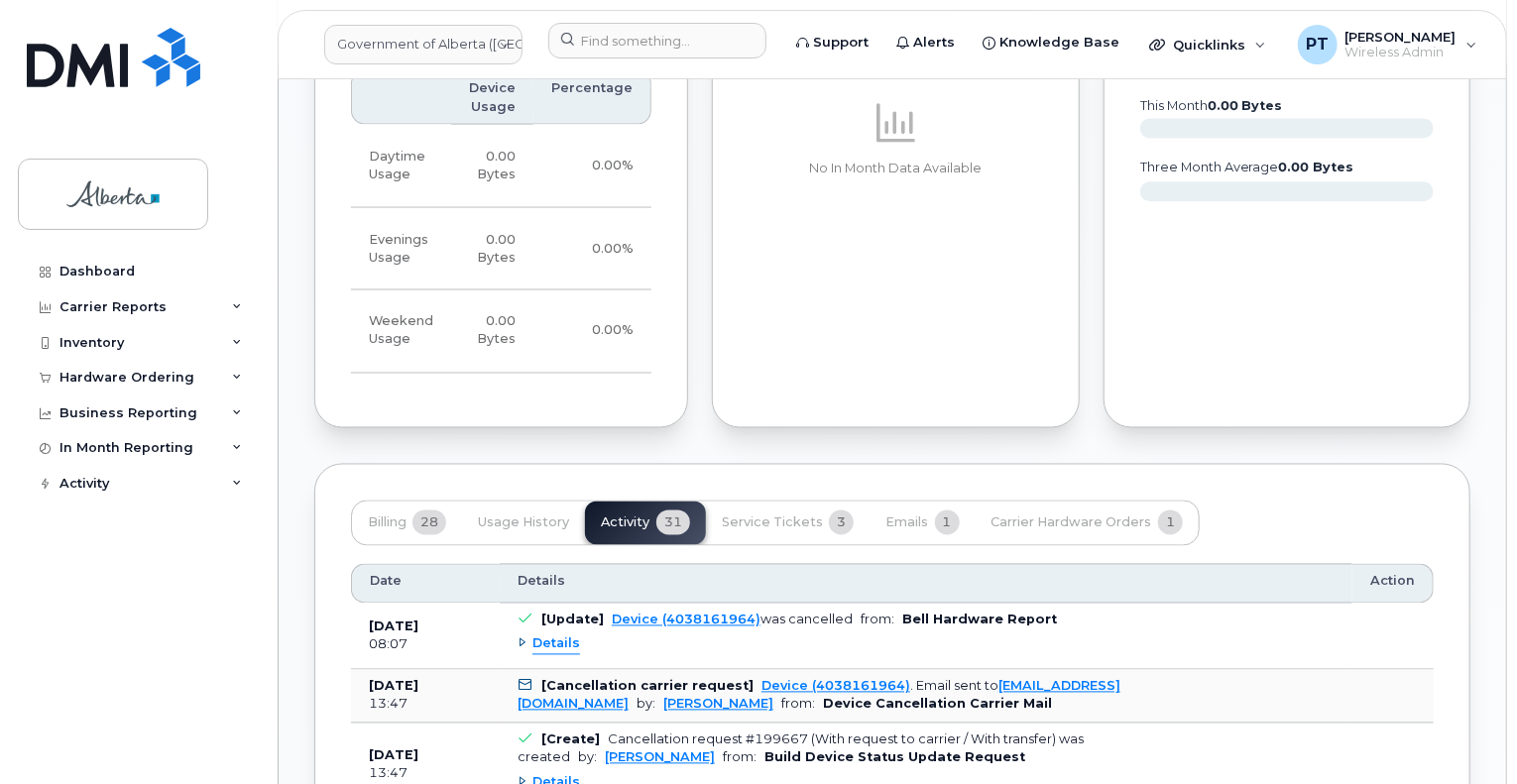 click on "Details" at bounding box center (556, 644) 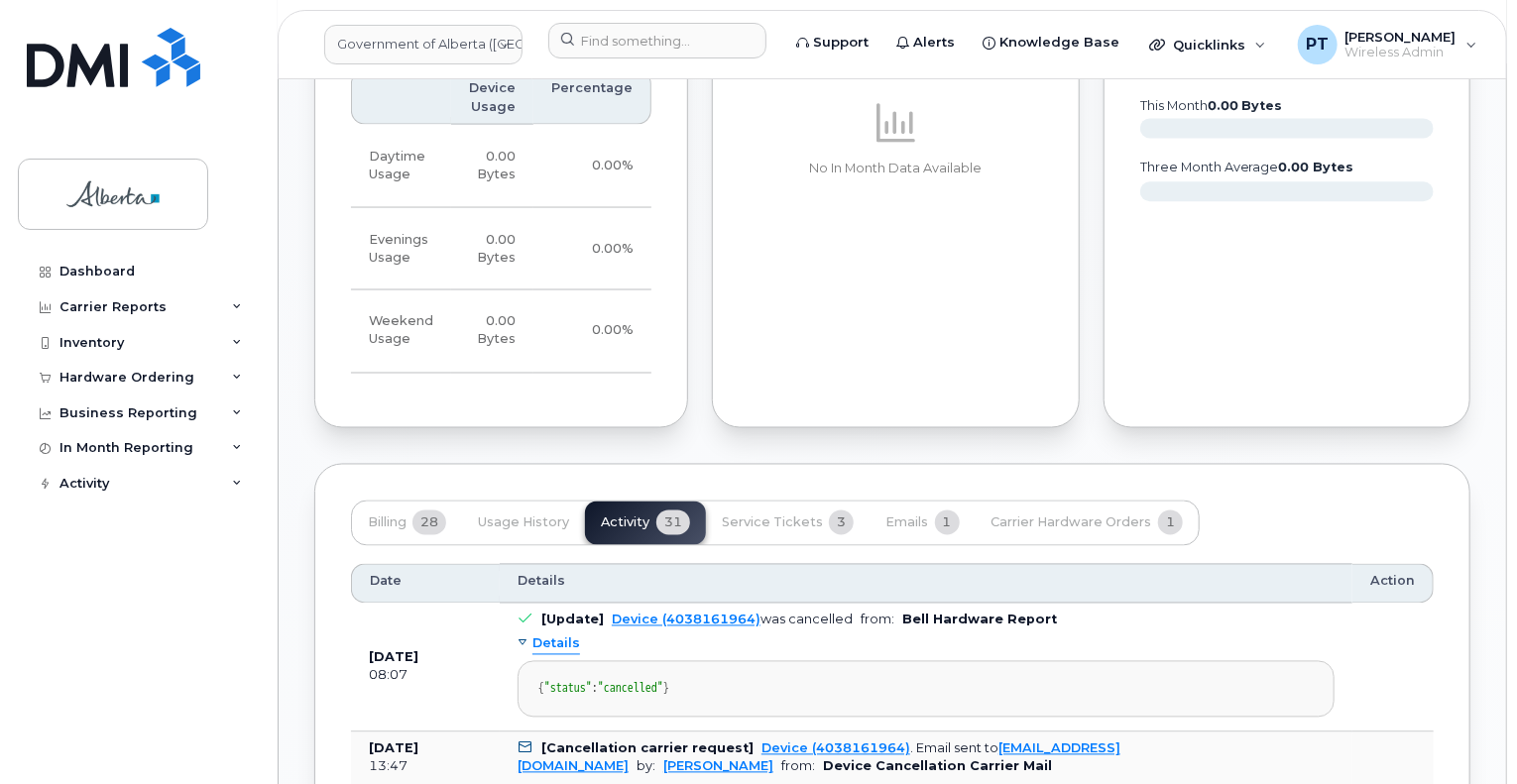 click on "Details" at bounding box center (556, 644) 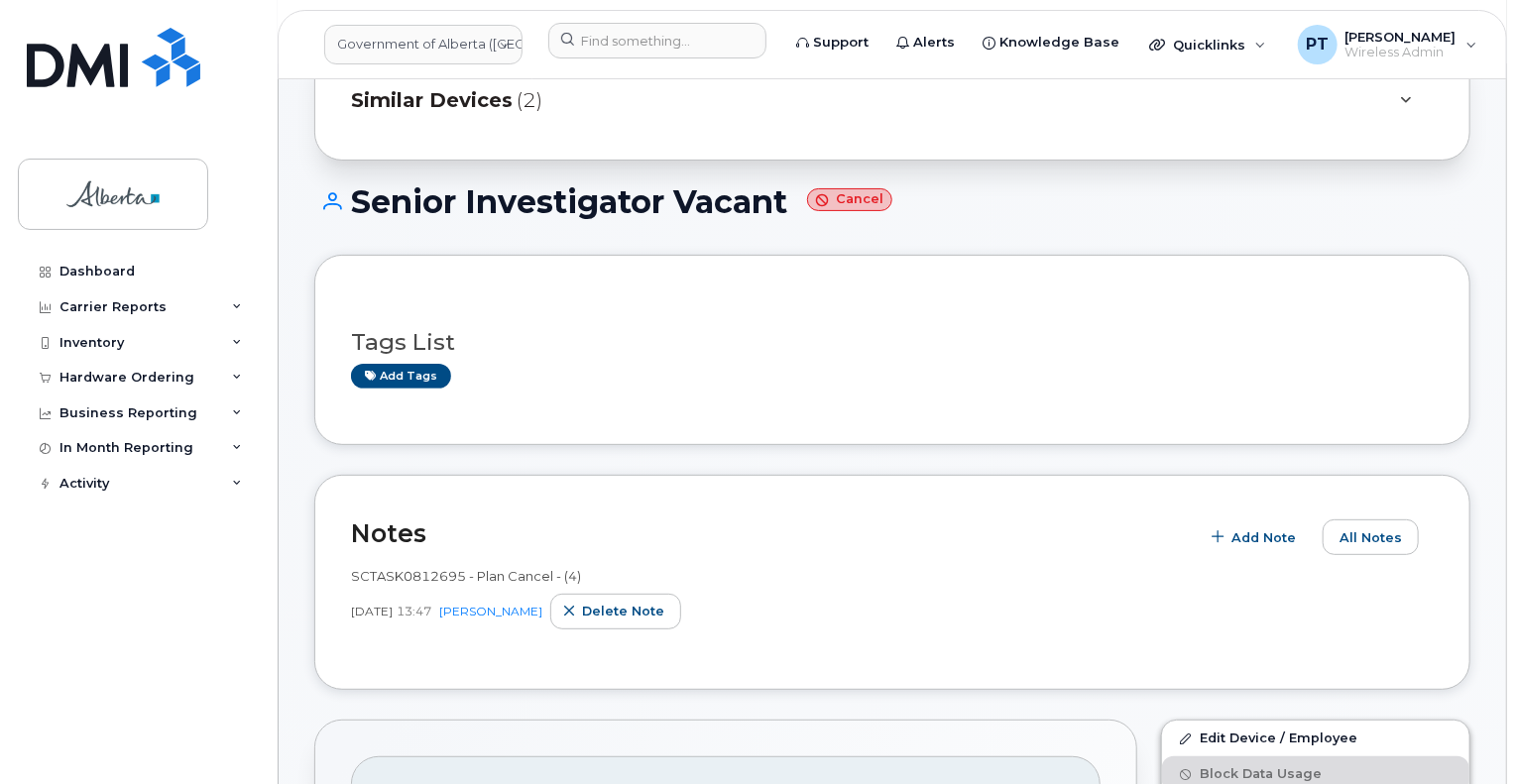 scroll, scrollTop: 0, scrollLeft: 0, axis: both 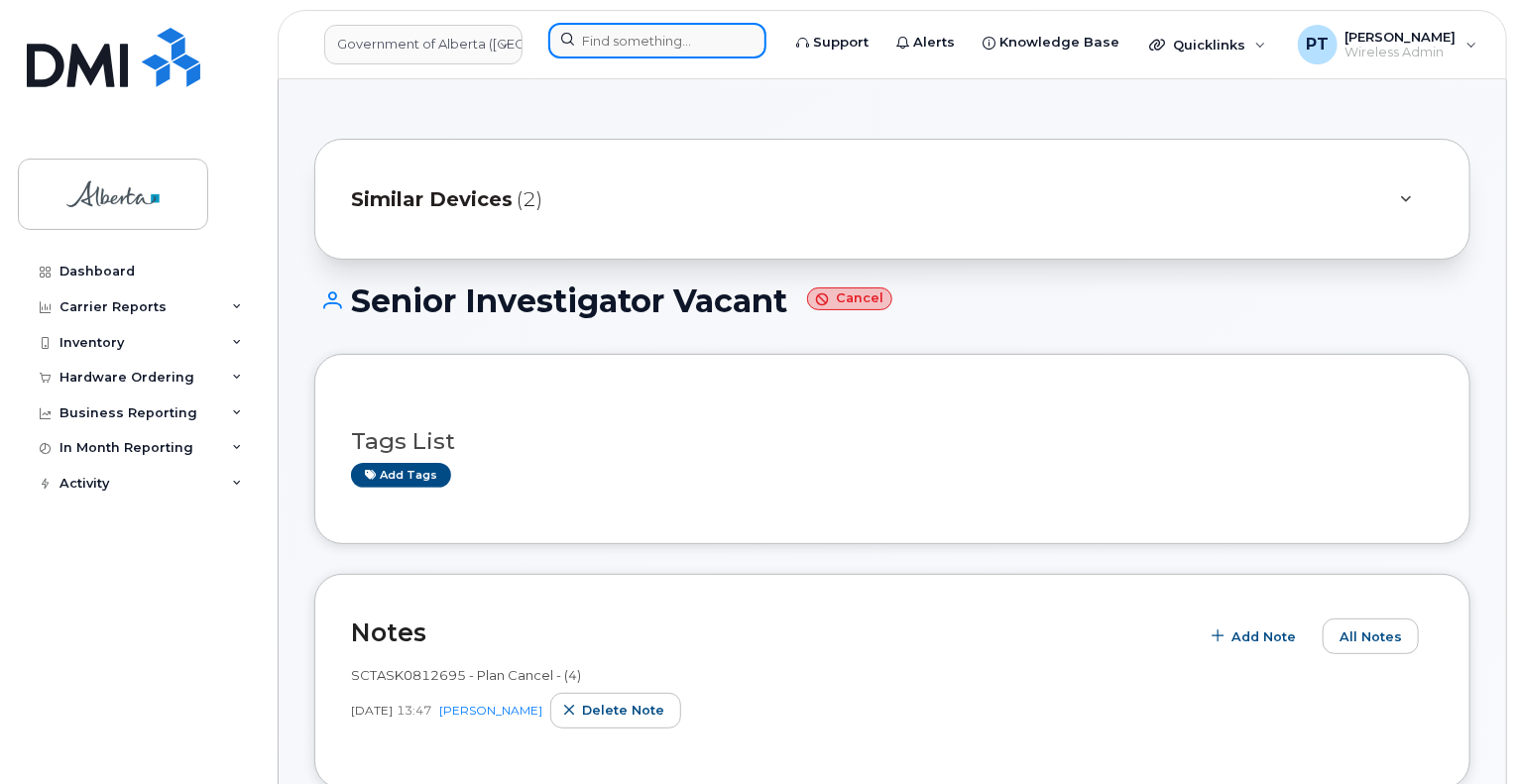 click at bounding box center [657, 41] 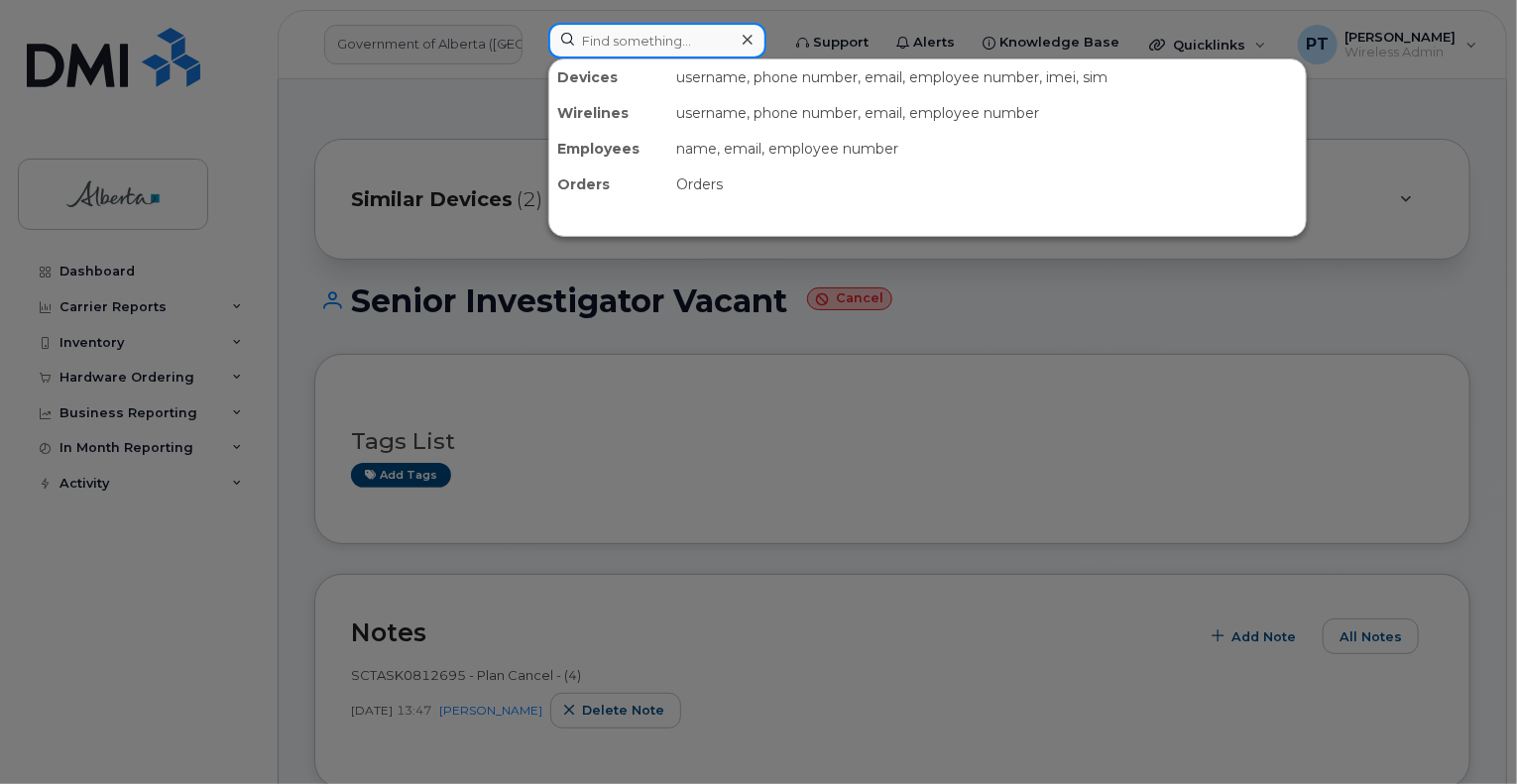 paste on "8257343661" 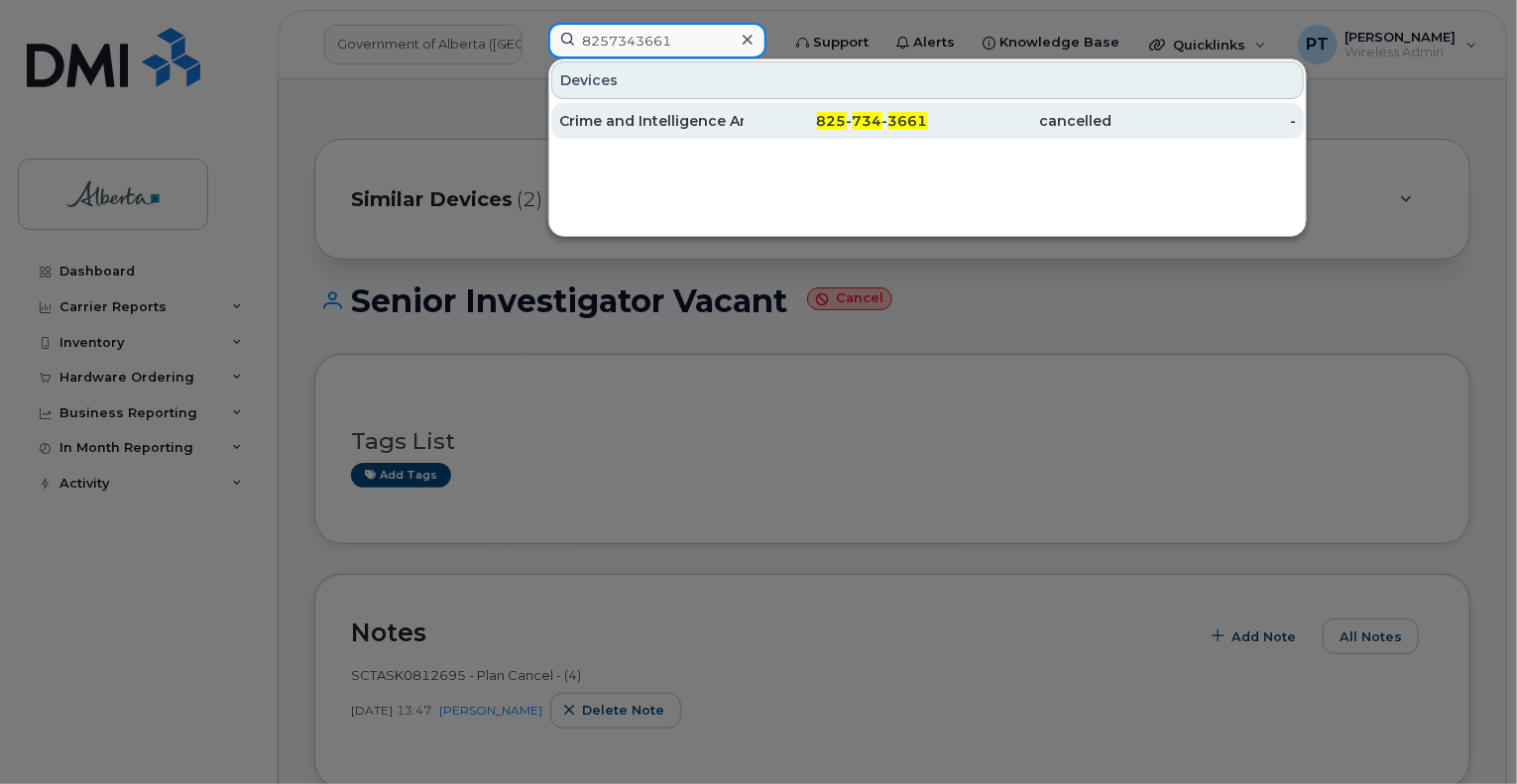 type on "8257343661" 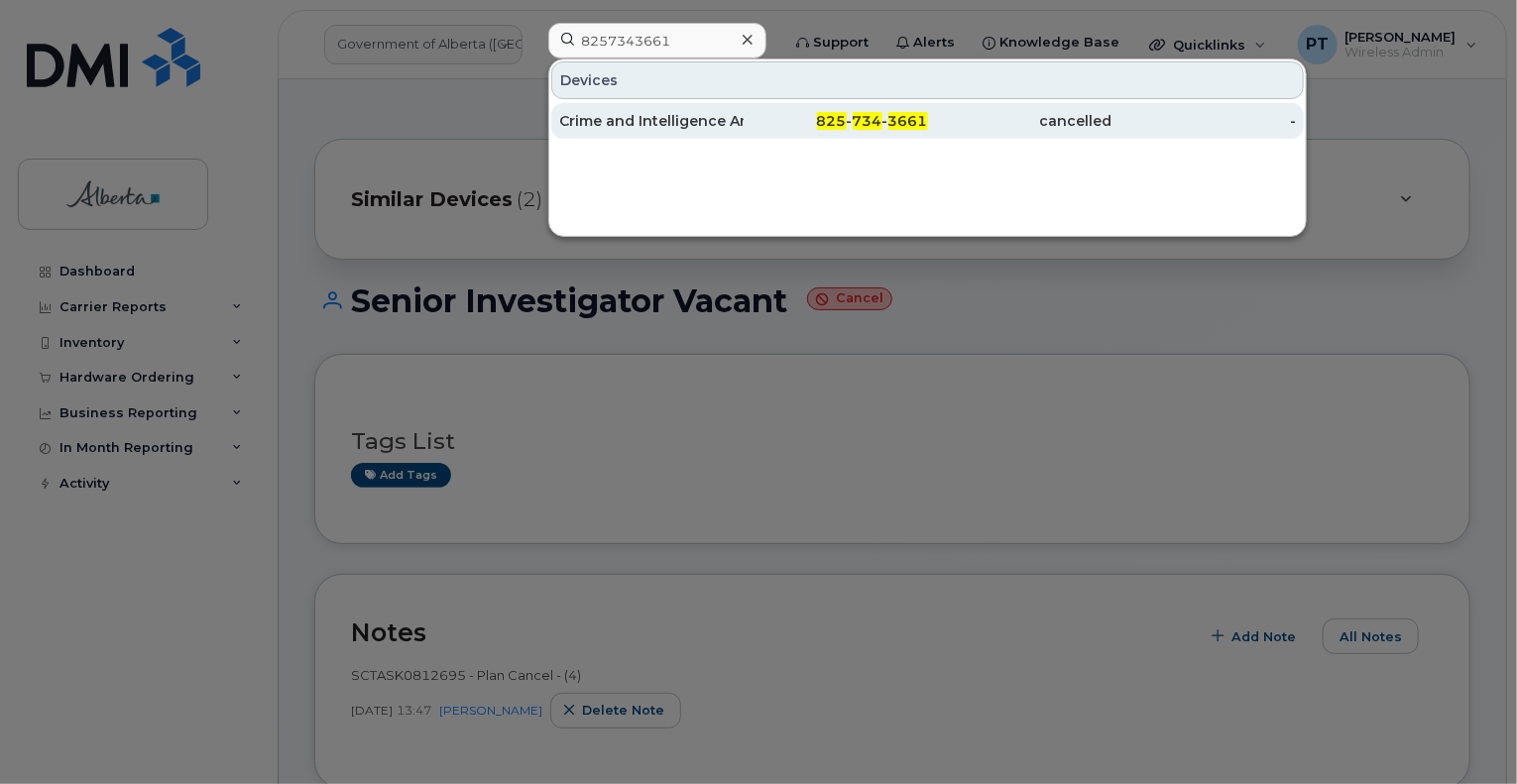 click on "Crime and Intelligence Analyst Vacant" at bounding box center [651, 121] 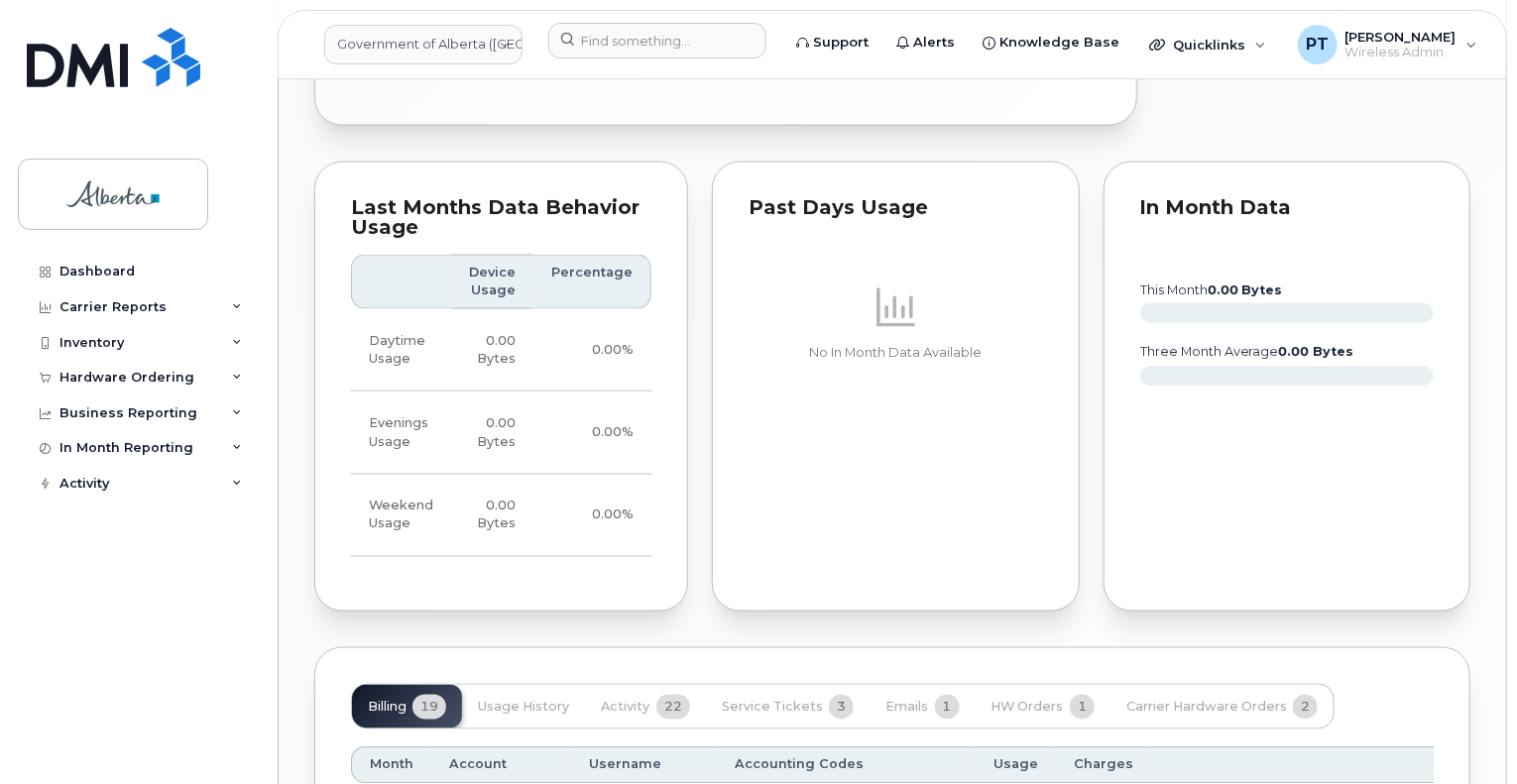 scroll, scrollTop: 1883, scrollLeft: 0, axis: vertical 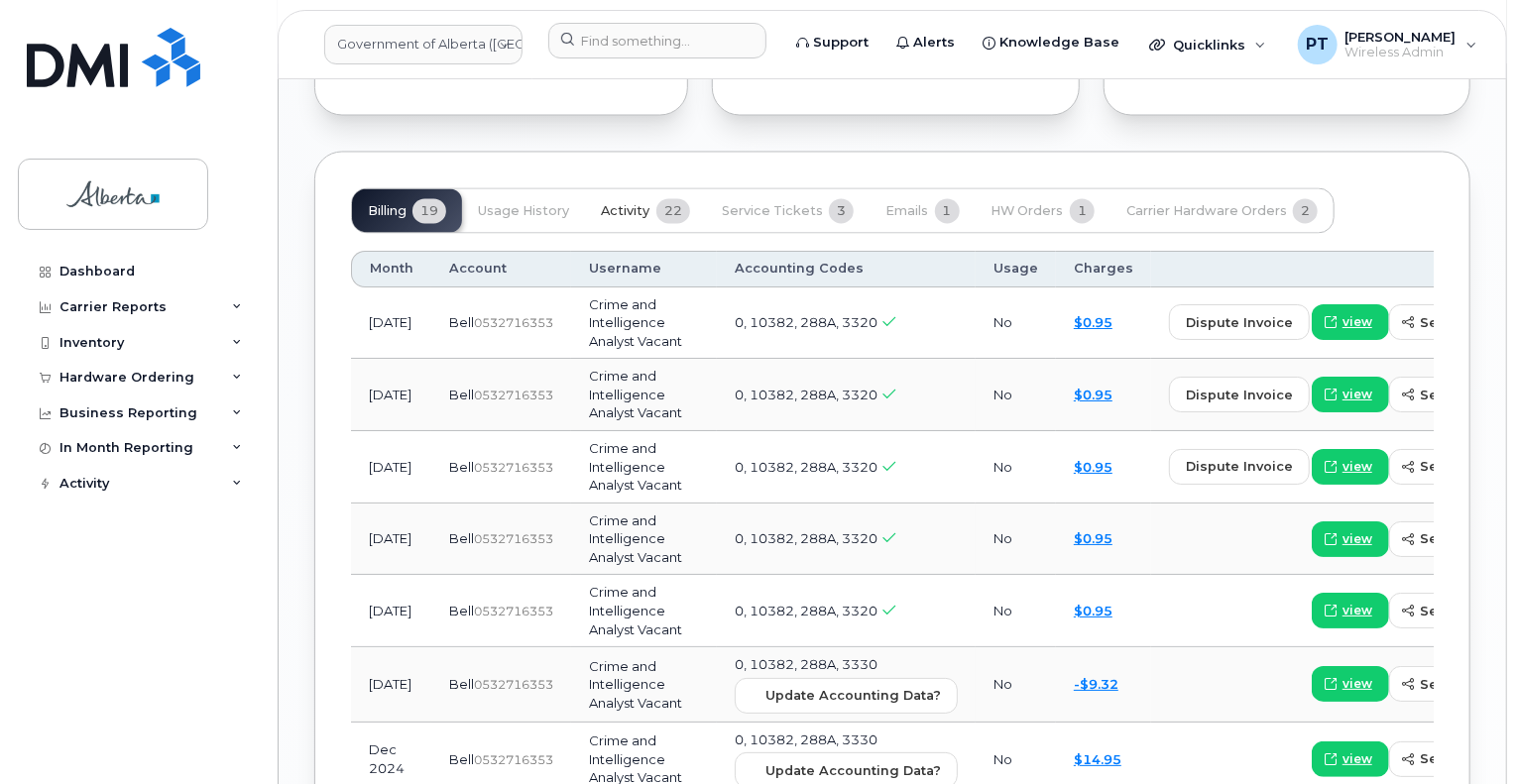 click on "Activity" at bounding box center (625, 212) 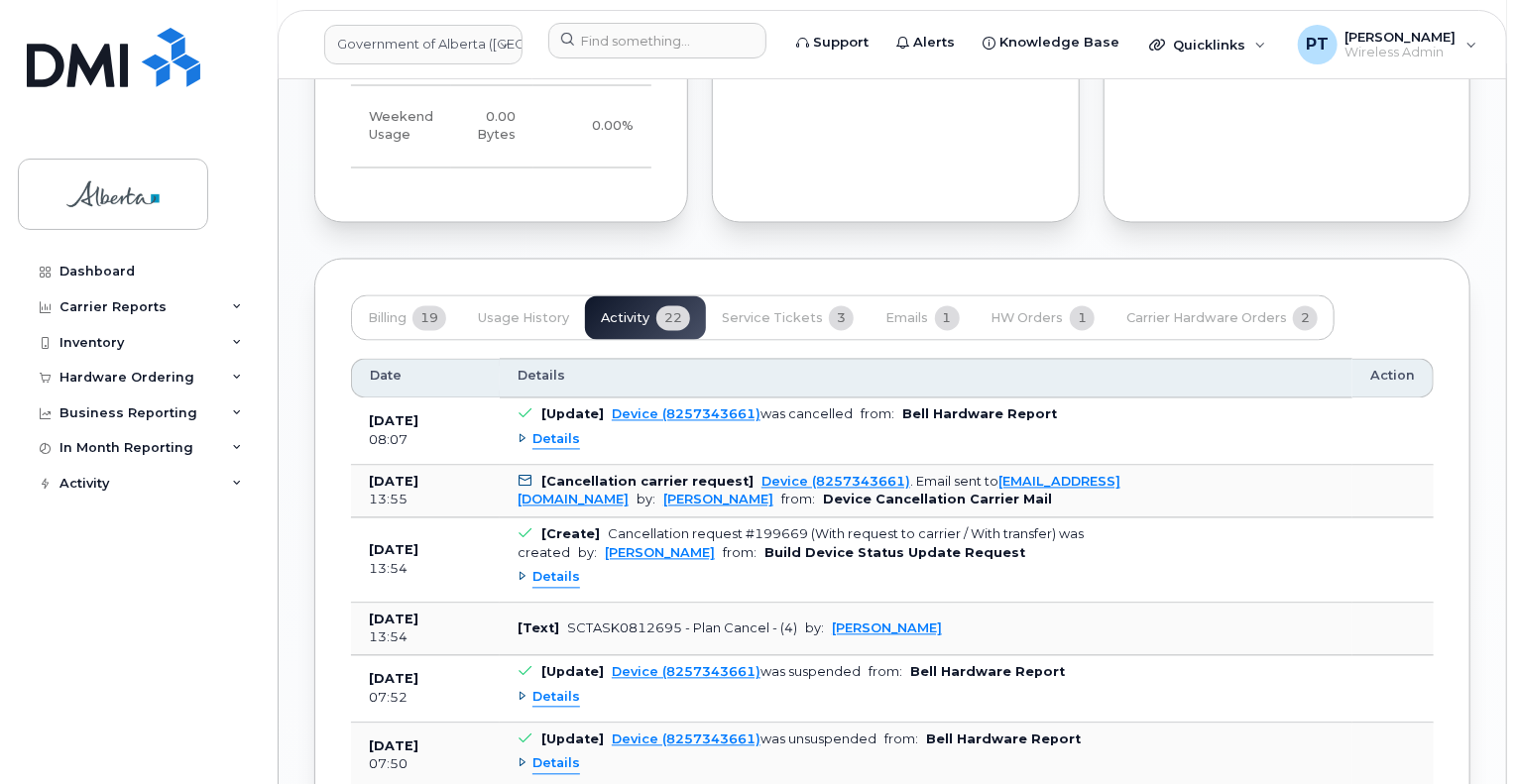 scroll, scrollTop: 1883, scrollLeft: 0, axis: vertical 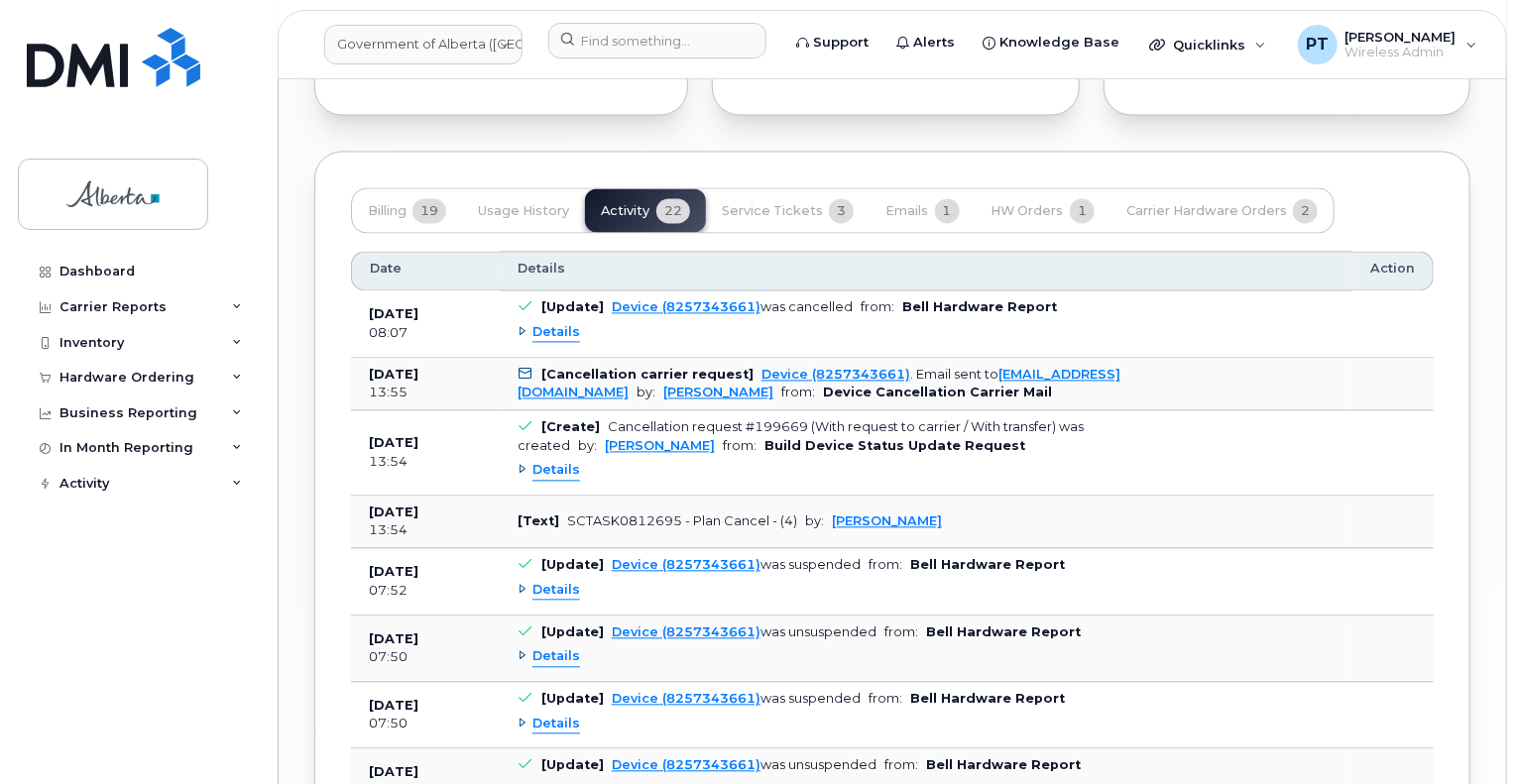 click on "Details" at bounding box center [556, 333] 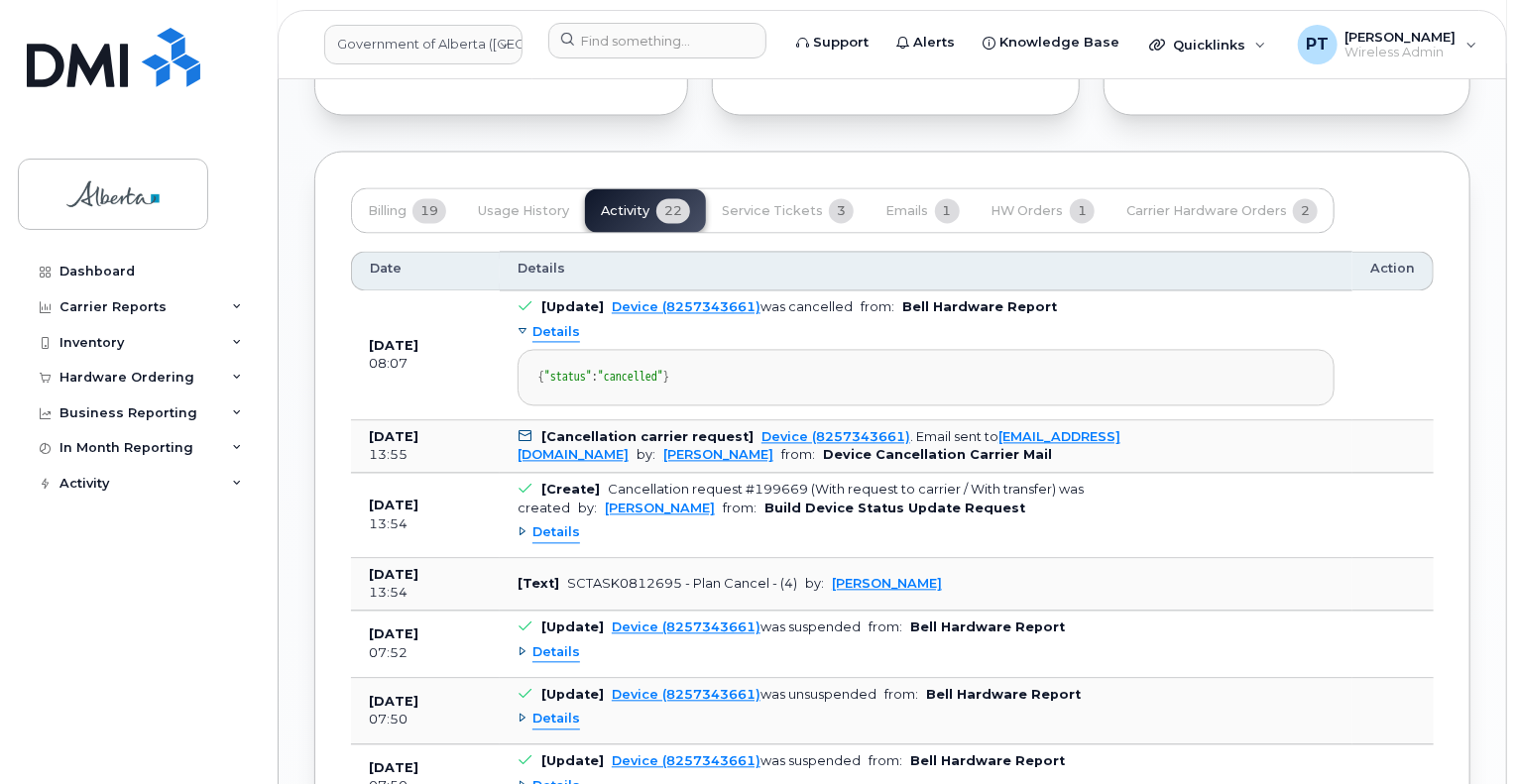 click on "Details" at bounding box center [556, 333] 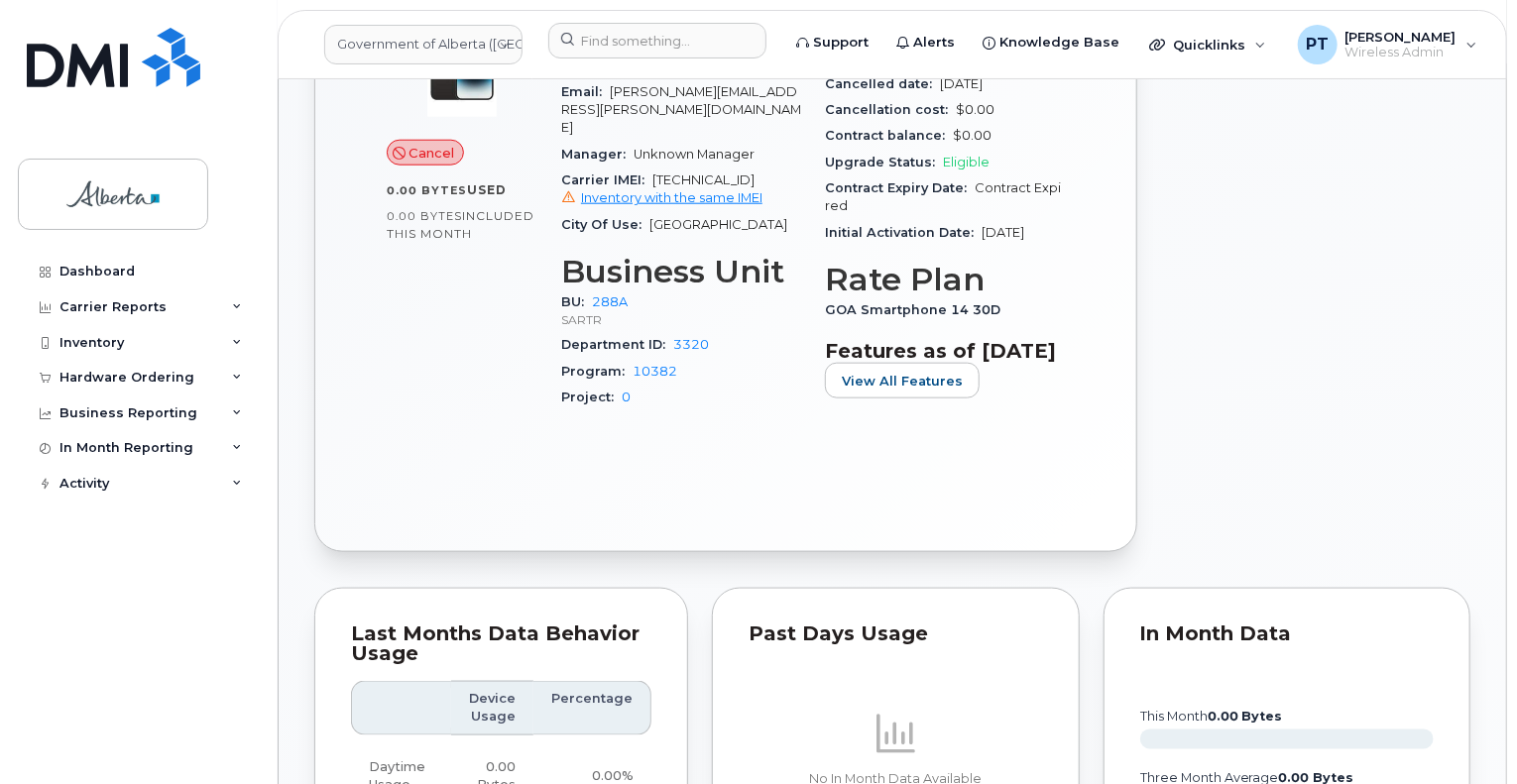 scroll, scrollTop: 892, scrollLeft: 0, axis: vertical 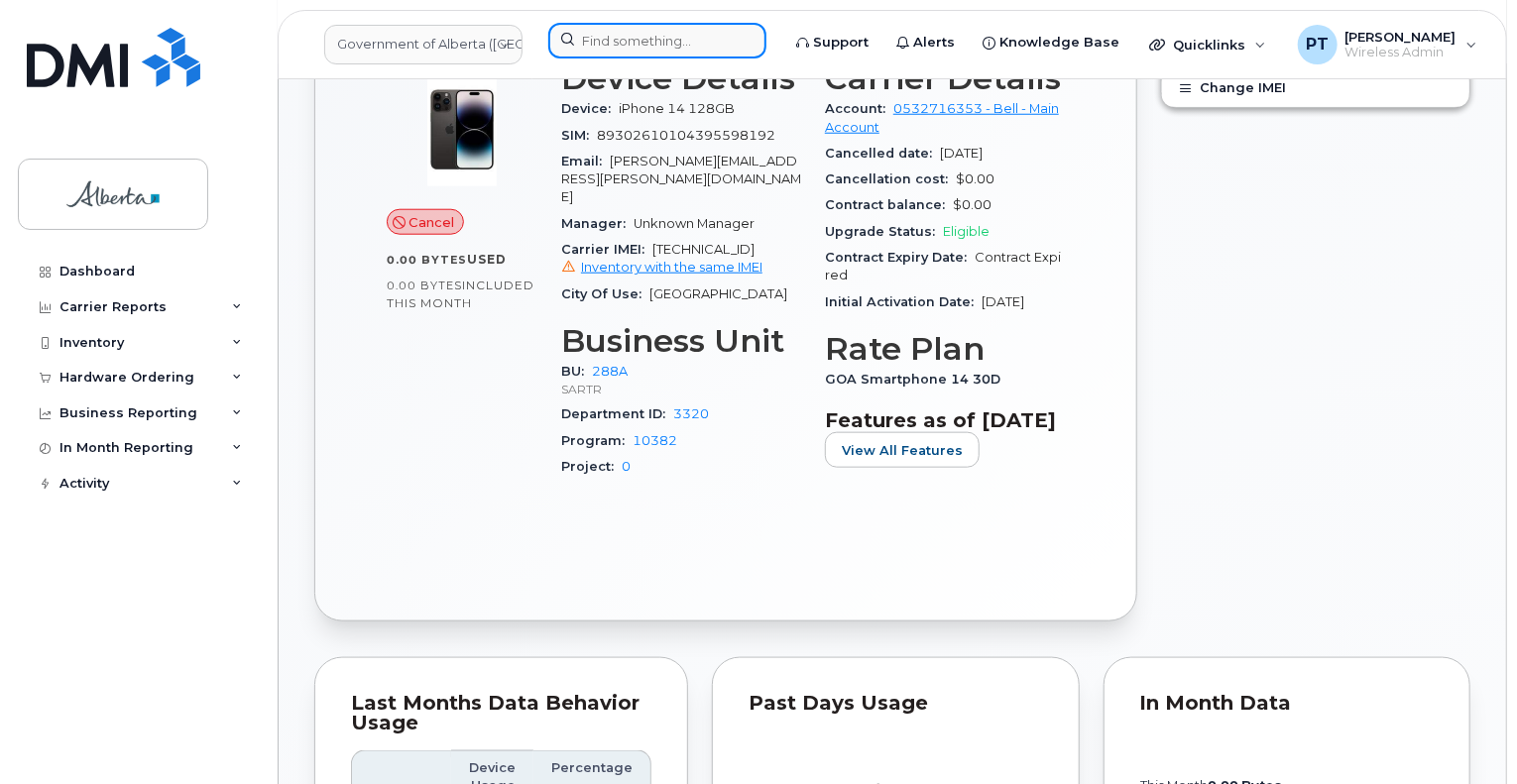click at bounding box center [657, 41] 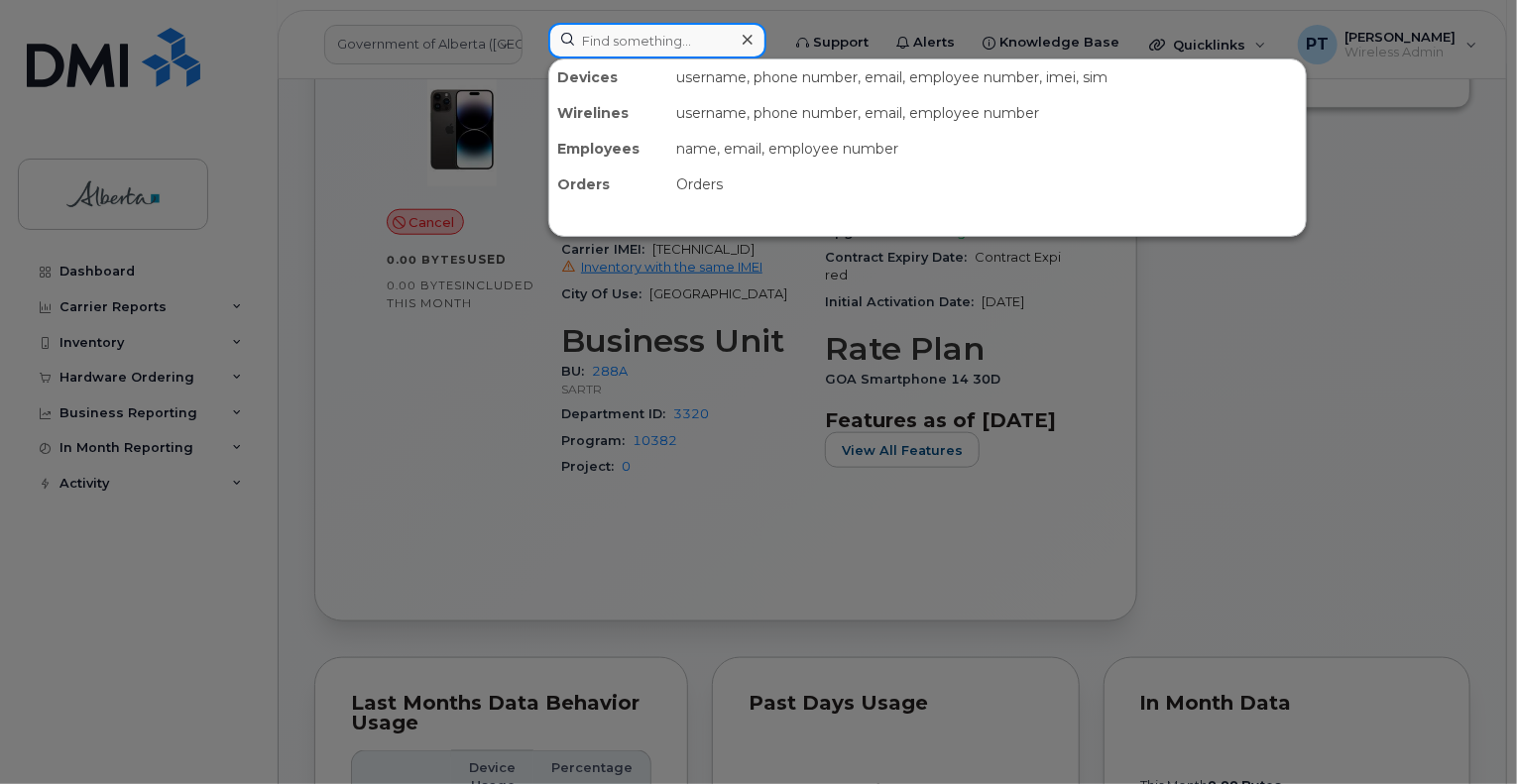 paste on "5874360189" 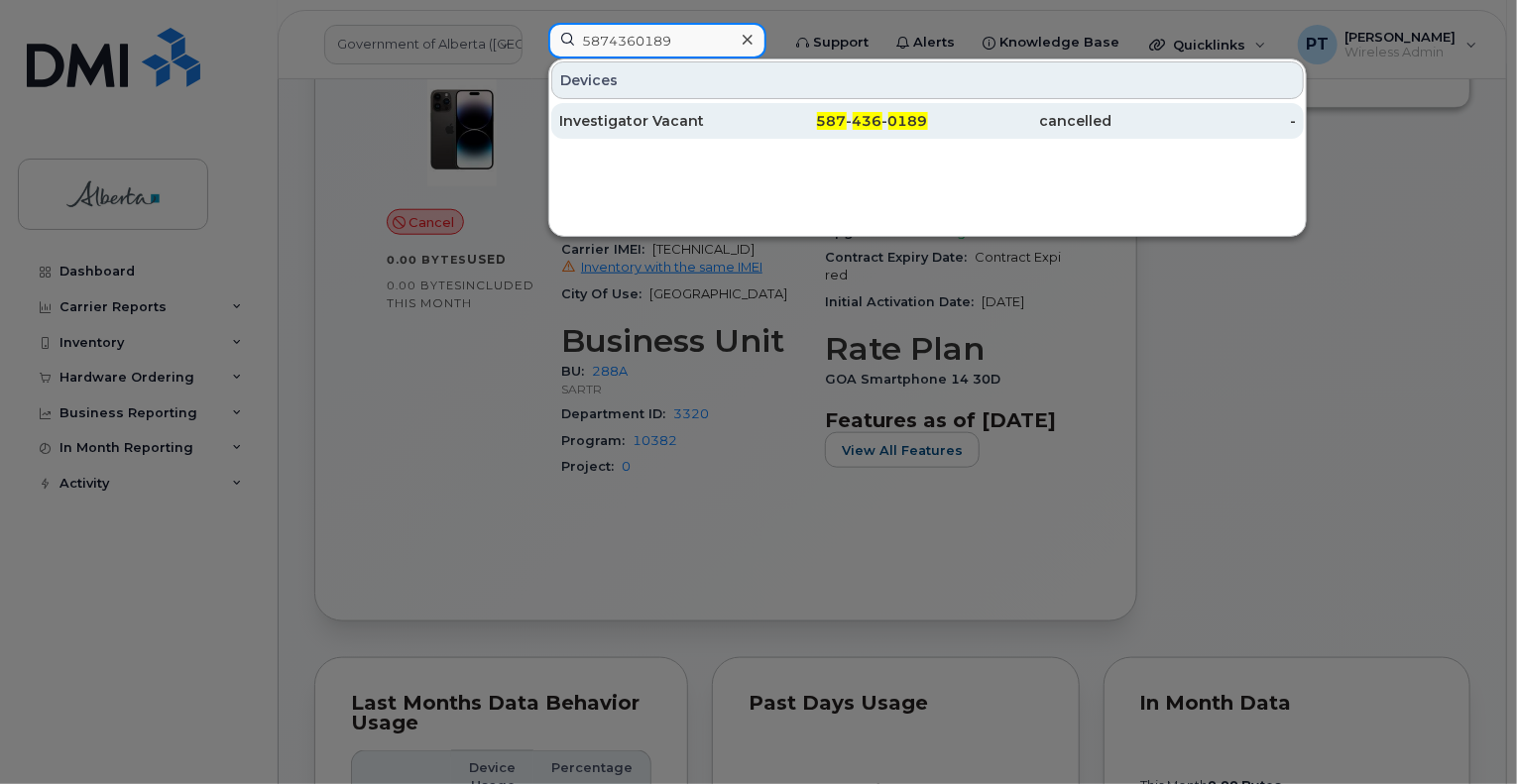 type on "5874360189" 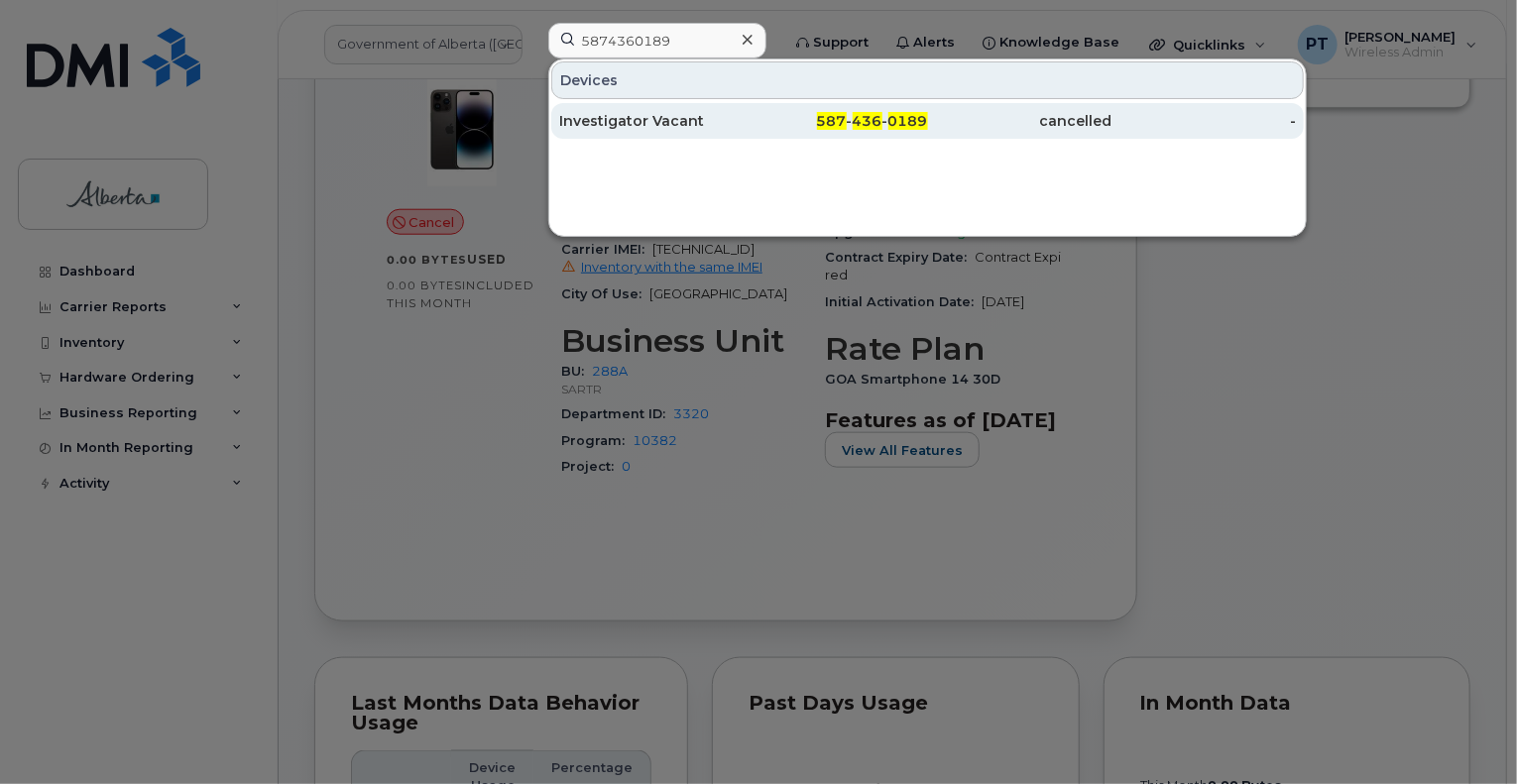 click on "Investigator Vacant" at bounding box center (651, 121) 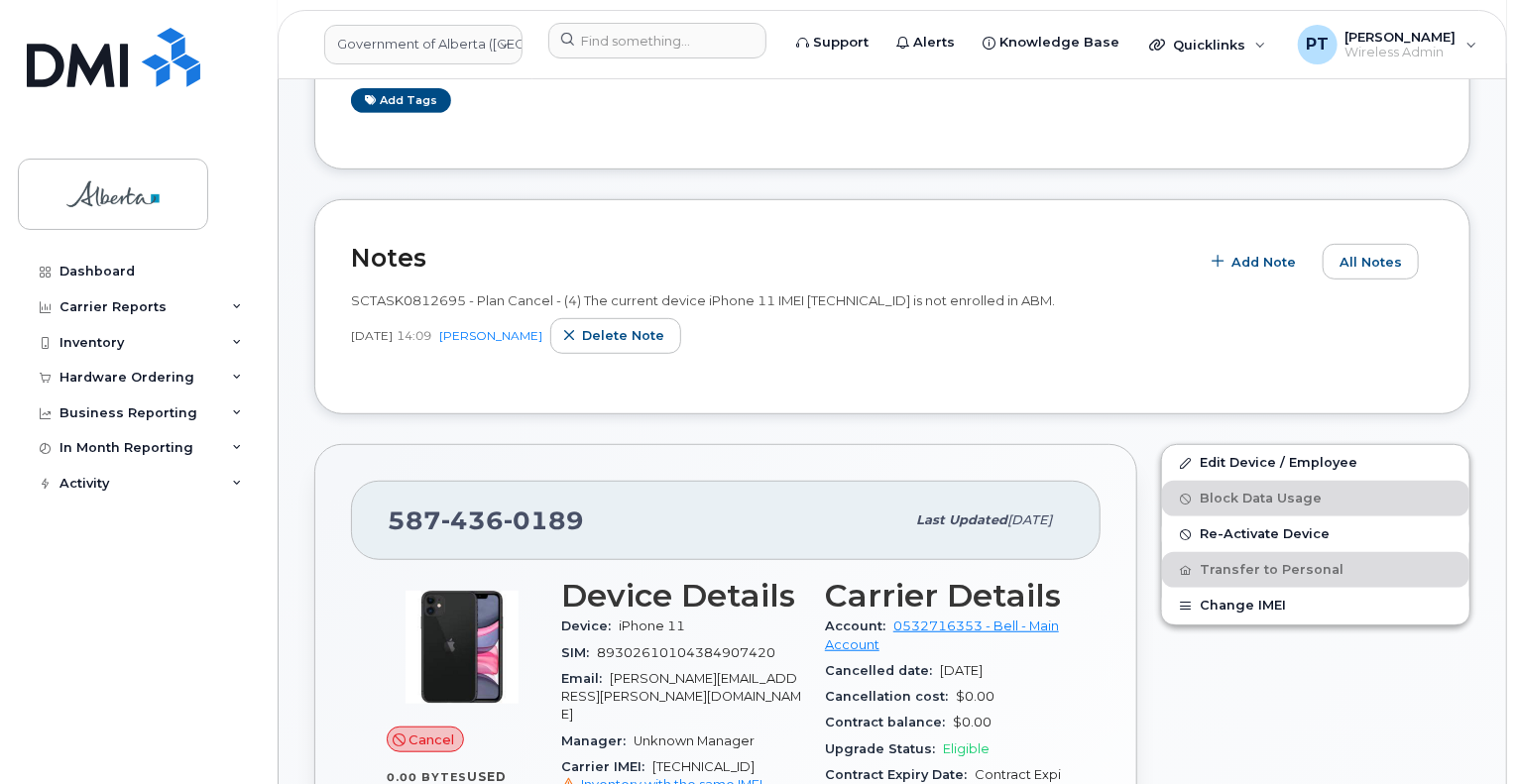scroll, scrollTop: 396, scrollLeft: 0, axis: vertical 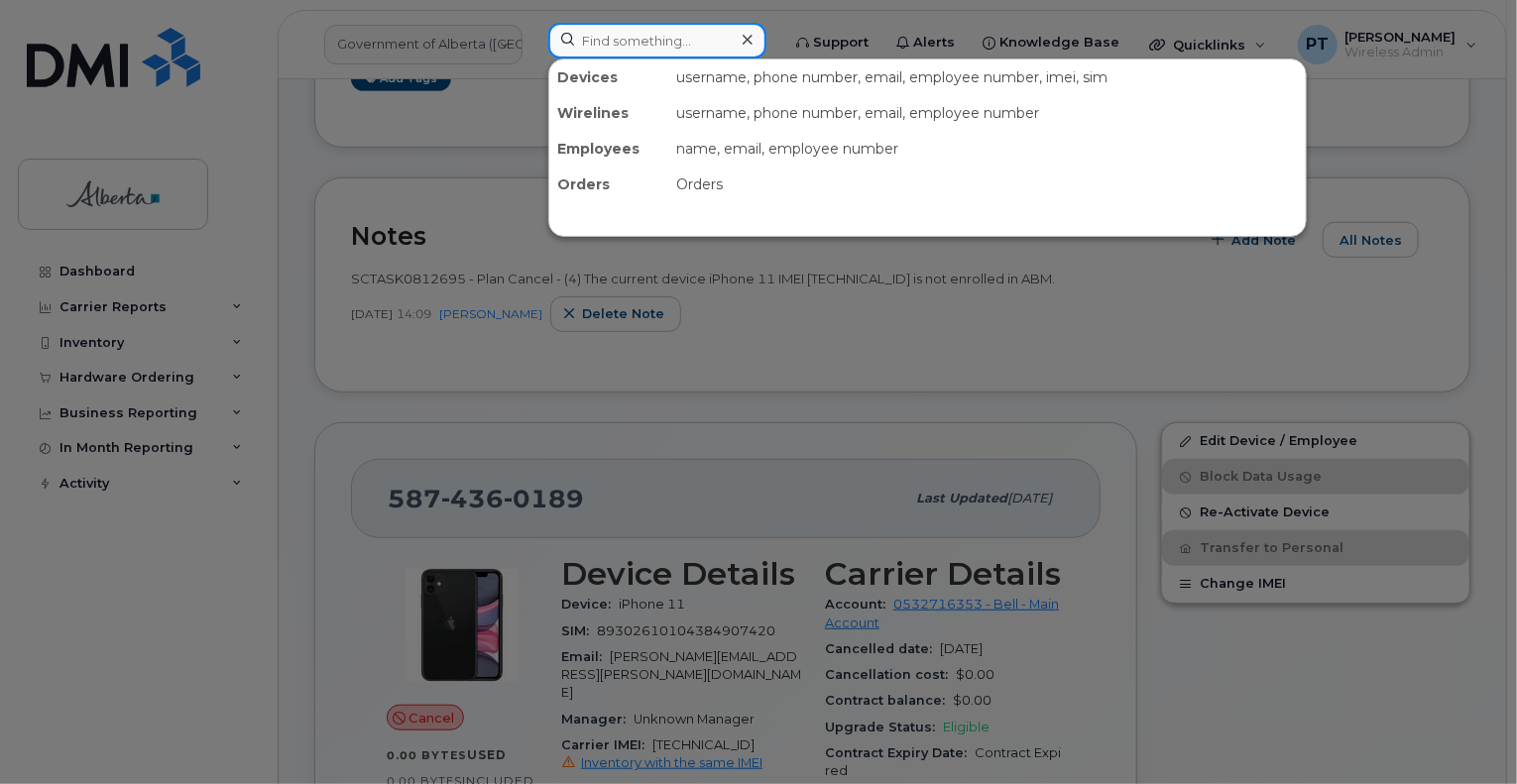 click at bounding box center [657, 41] 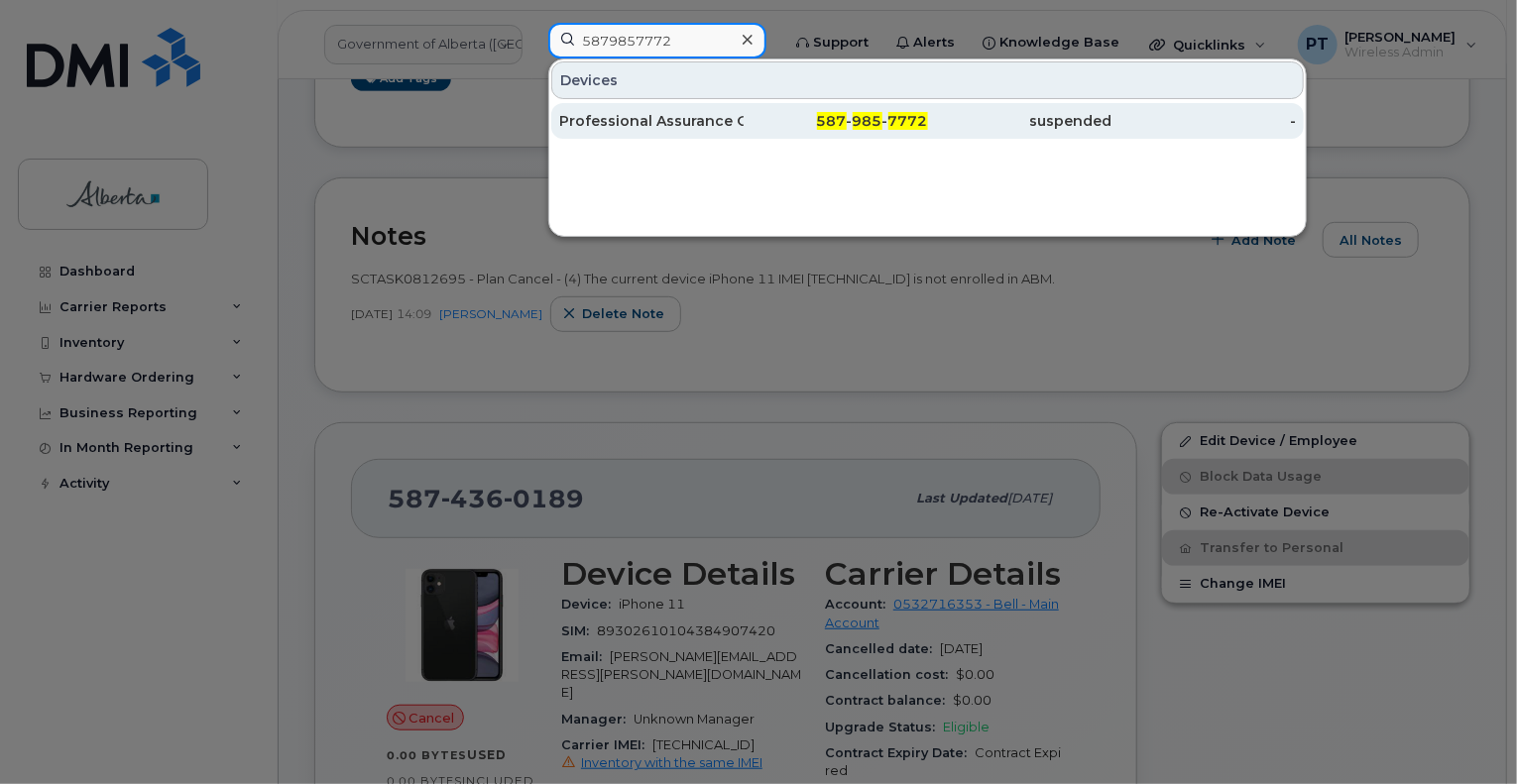 type on "5879857772" 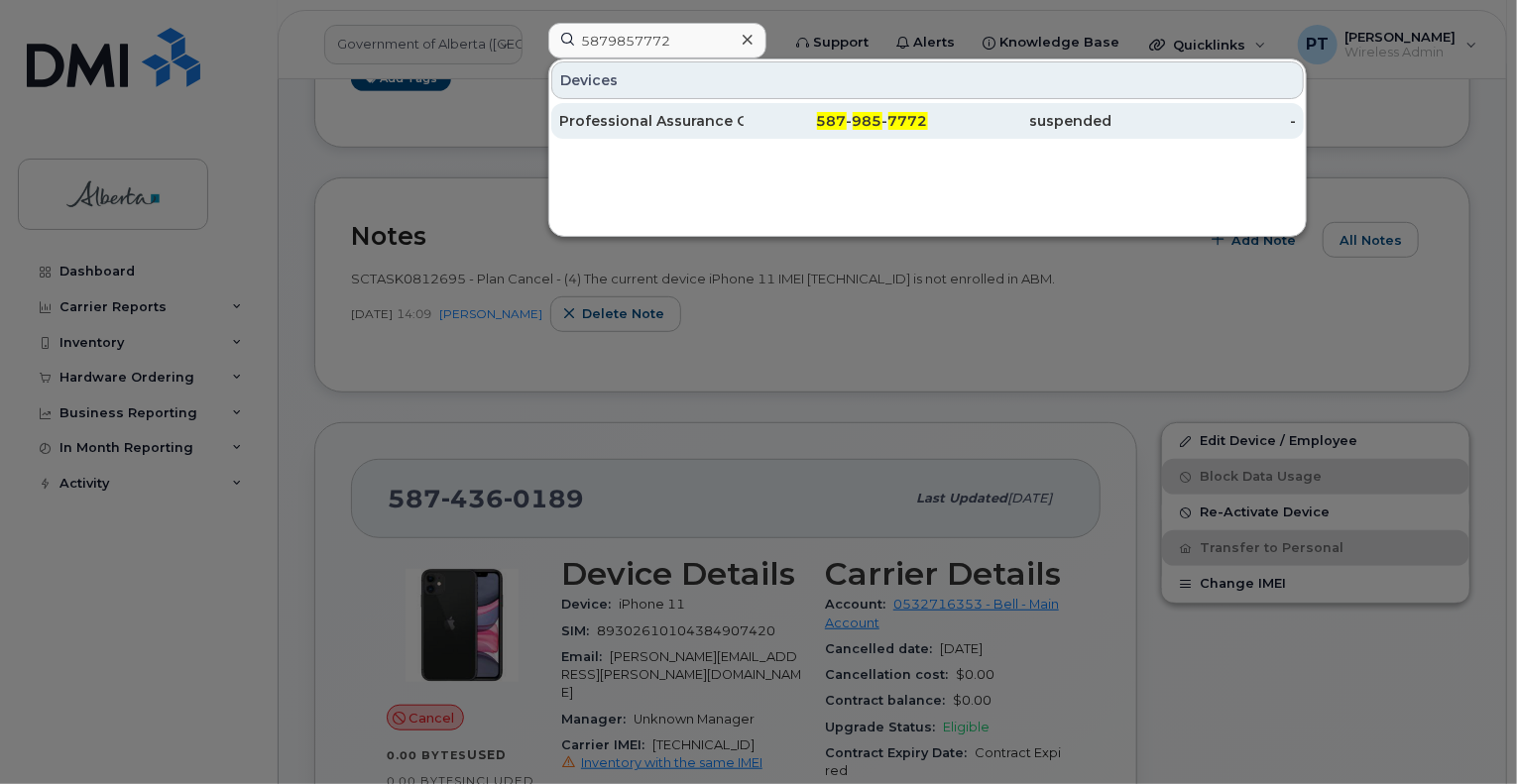 click on "Professional Assurance Office Vacant" at bounding box center (651, 121) 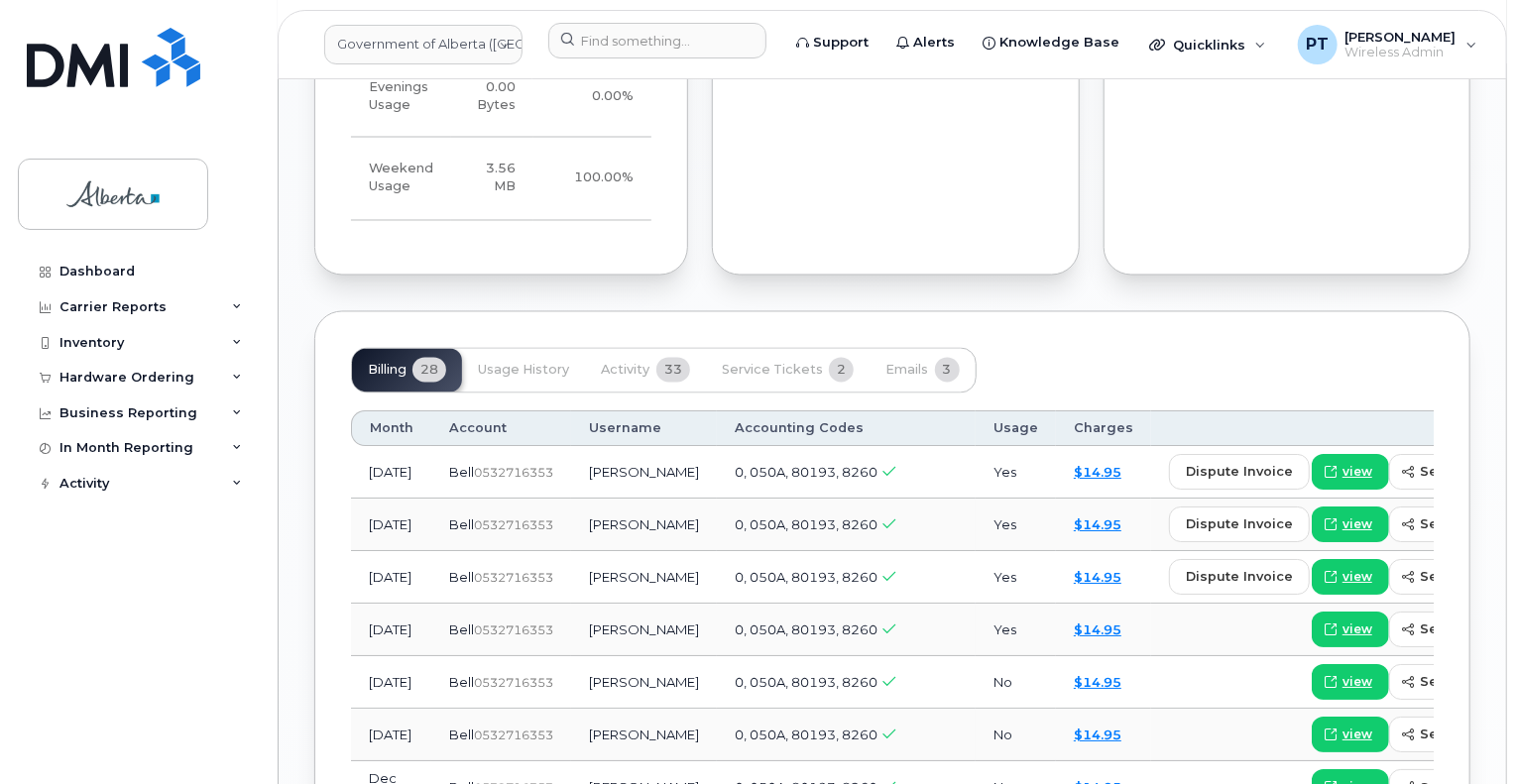 scroll, scrollTop: 1784, scrollLeft: 0, axis: vertical 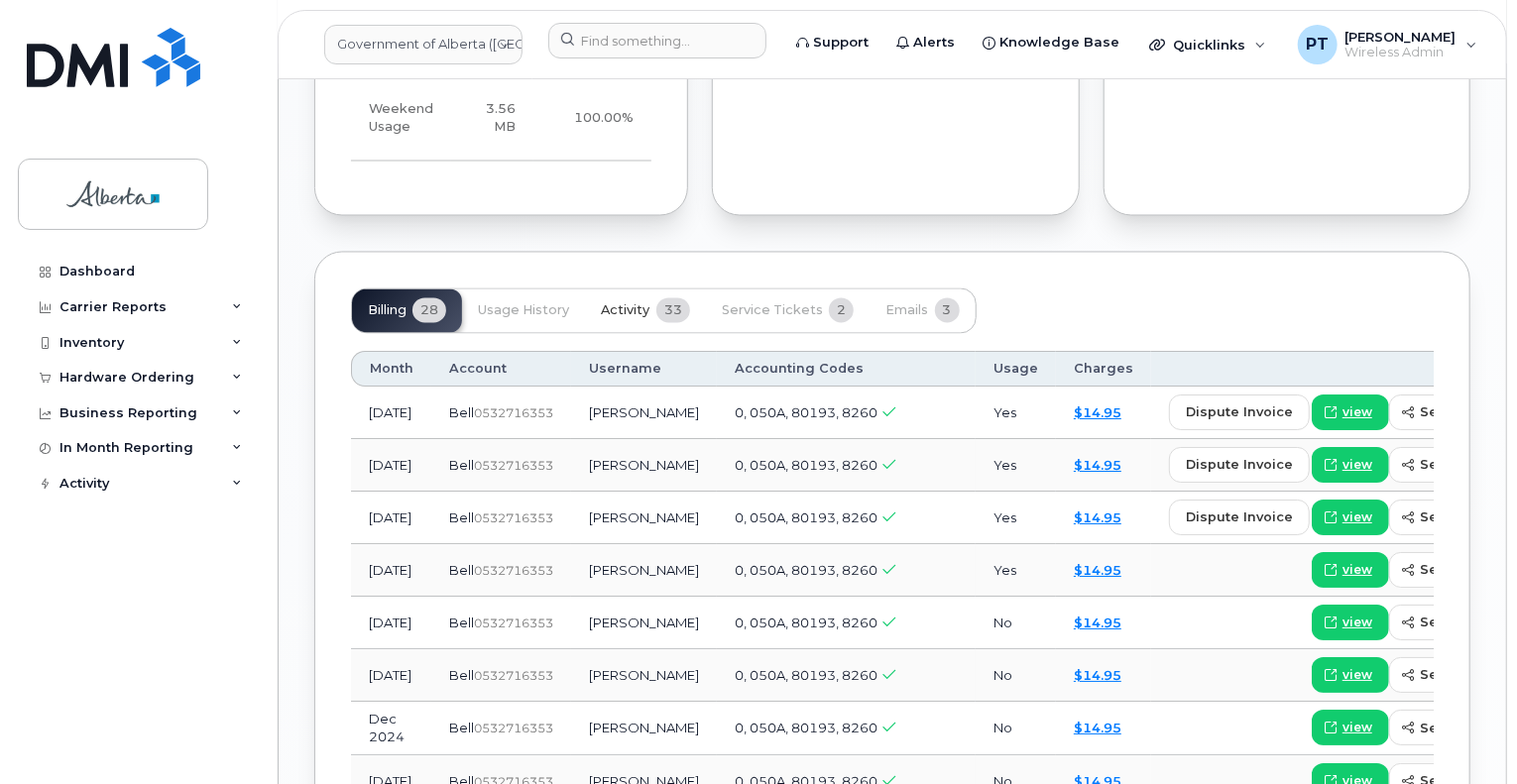 click on "Activity" at bounding box center [625, 311] 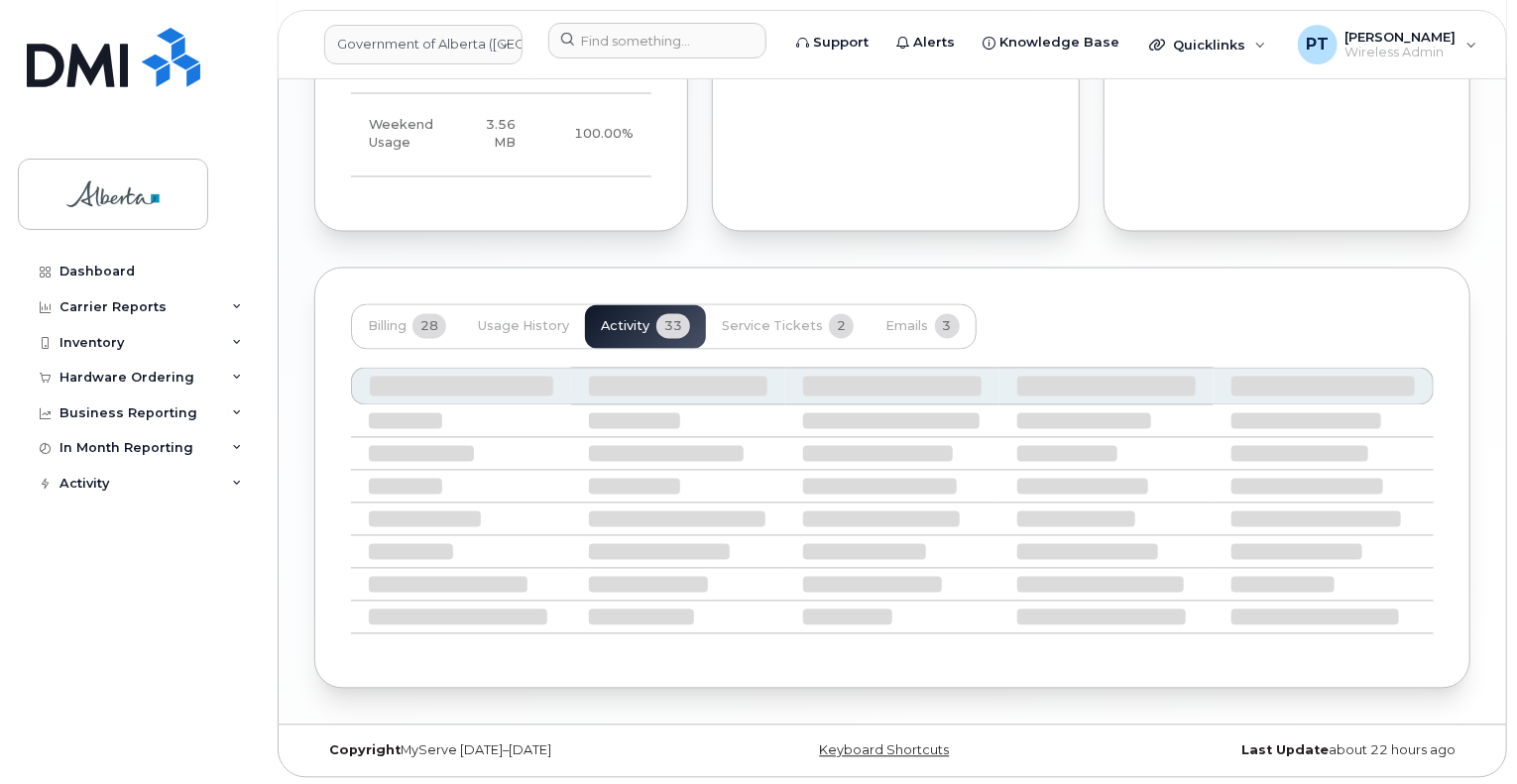 scroll, scrollTop: 1784, scrollLeft: 0, axis: vertical 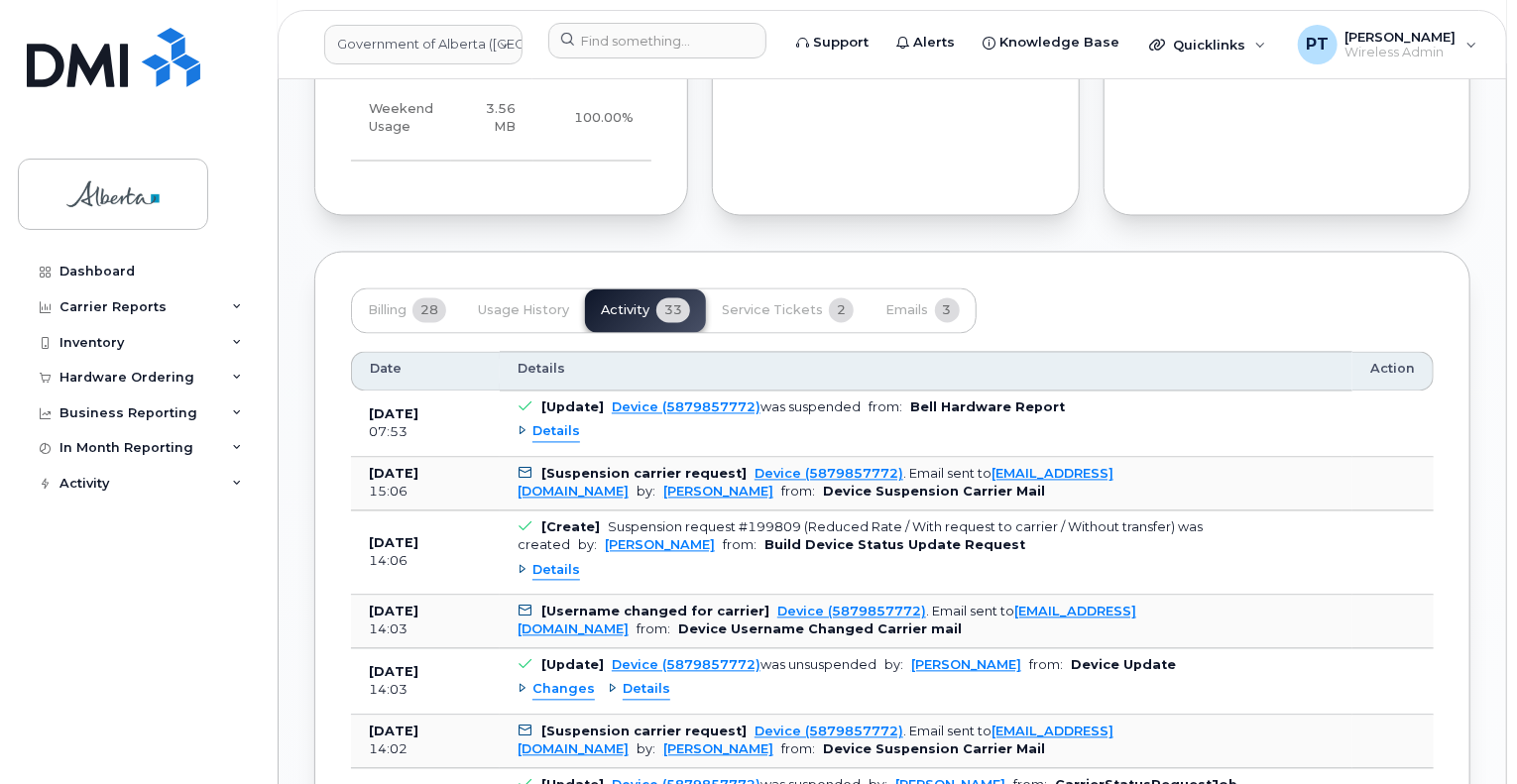 click on "Details" at bounding box center [556, 432] 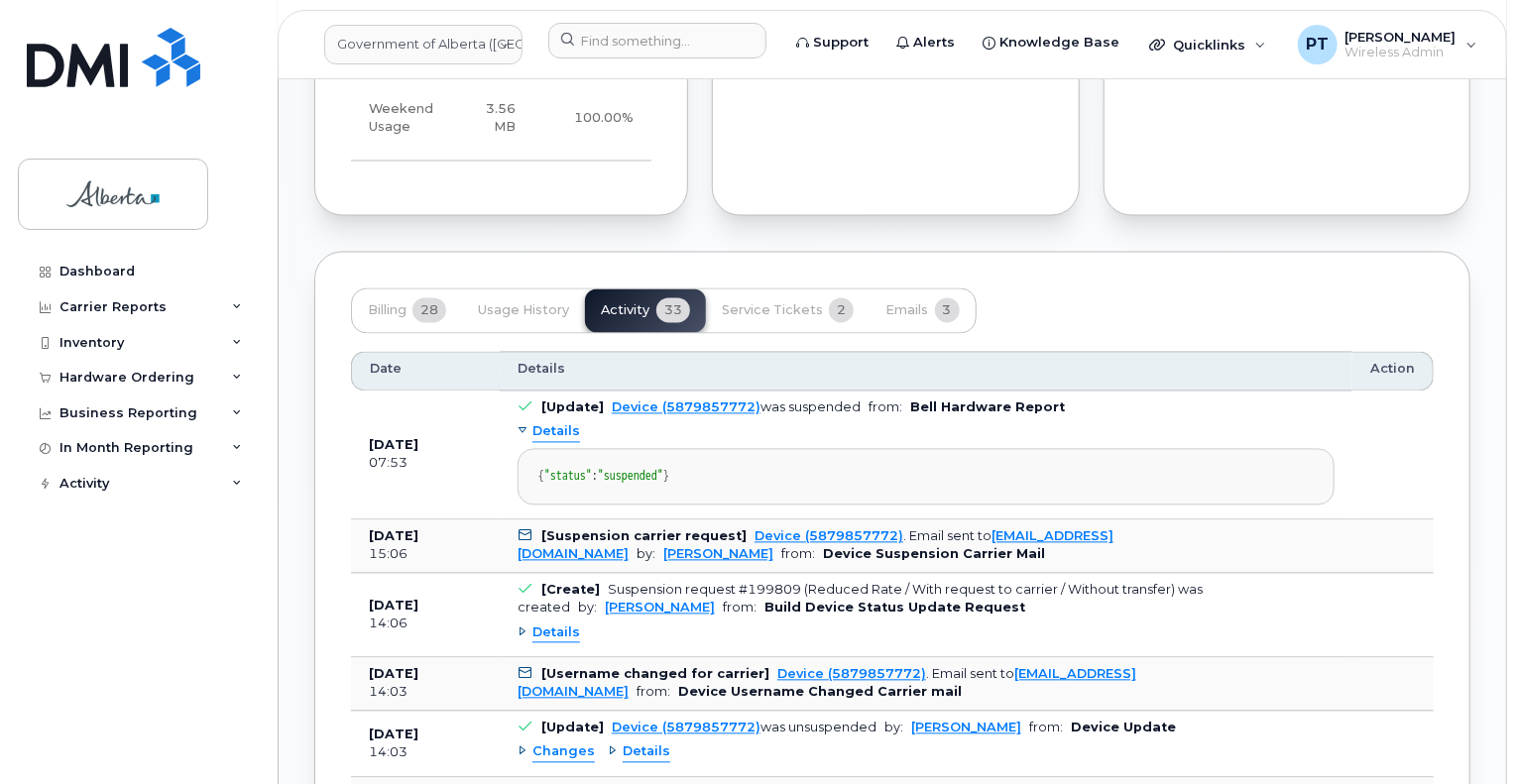 click on "Details" at bounding box center [556, 432] 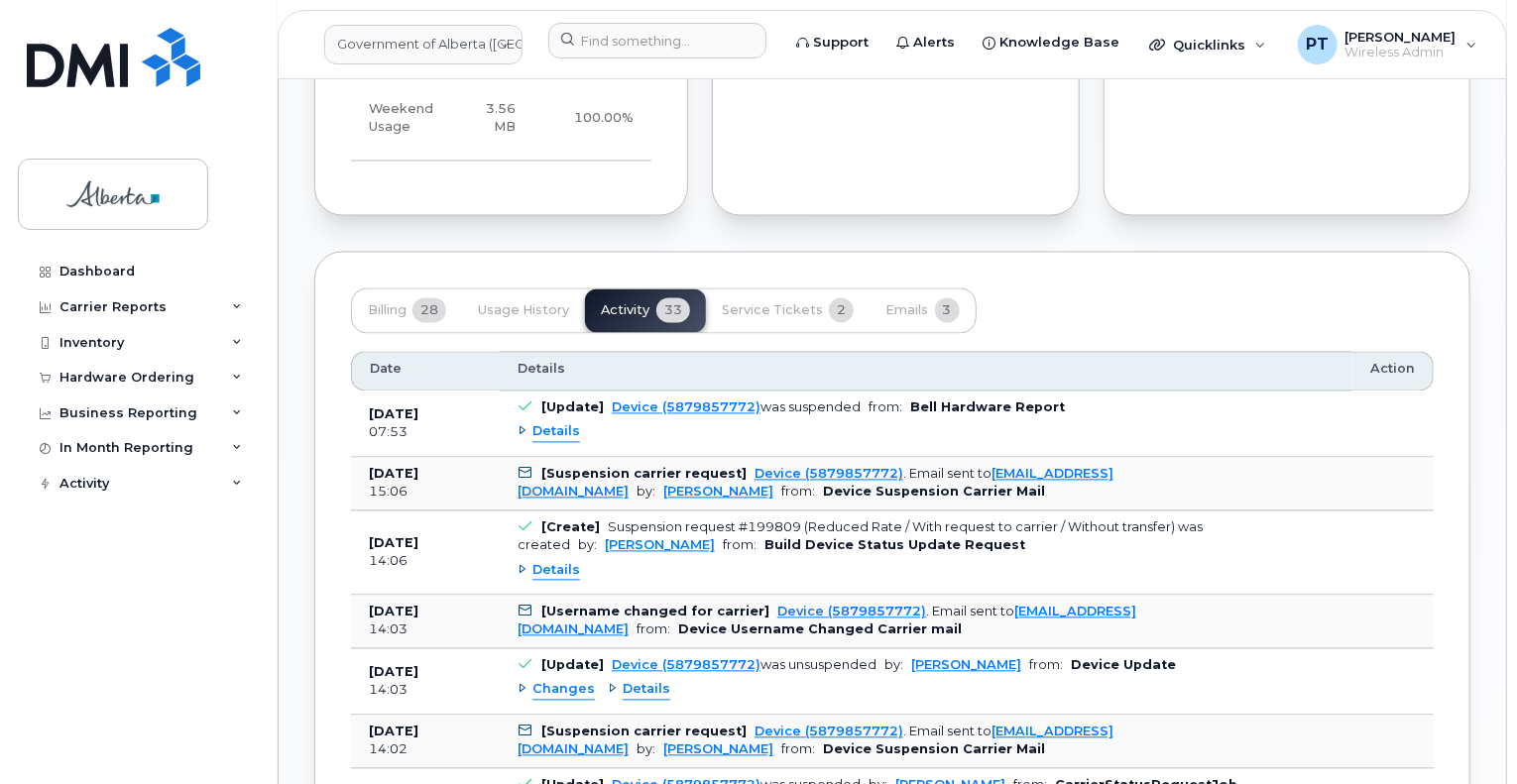click on "Details" at bounding box center (556, 571) 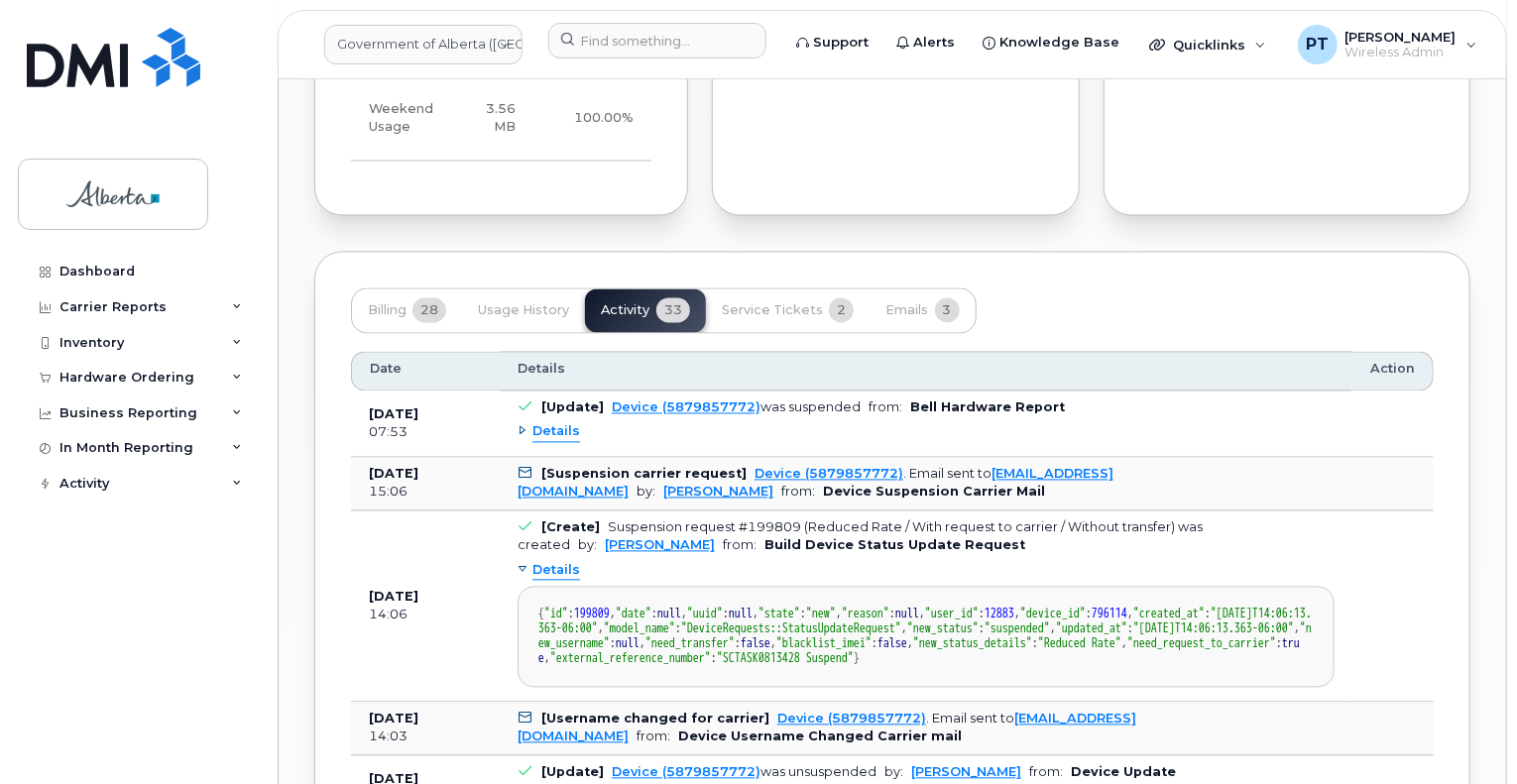 click on "Details" at bounding box center [556, 571] 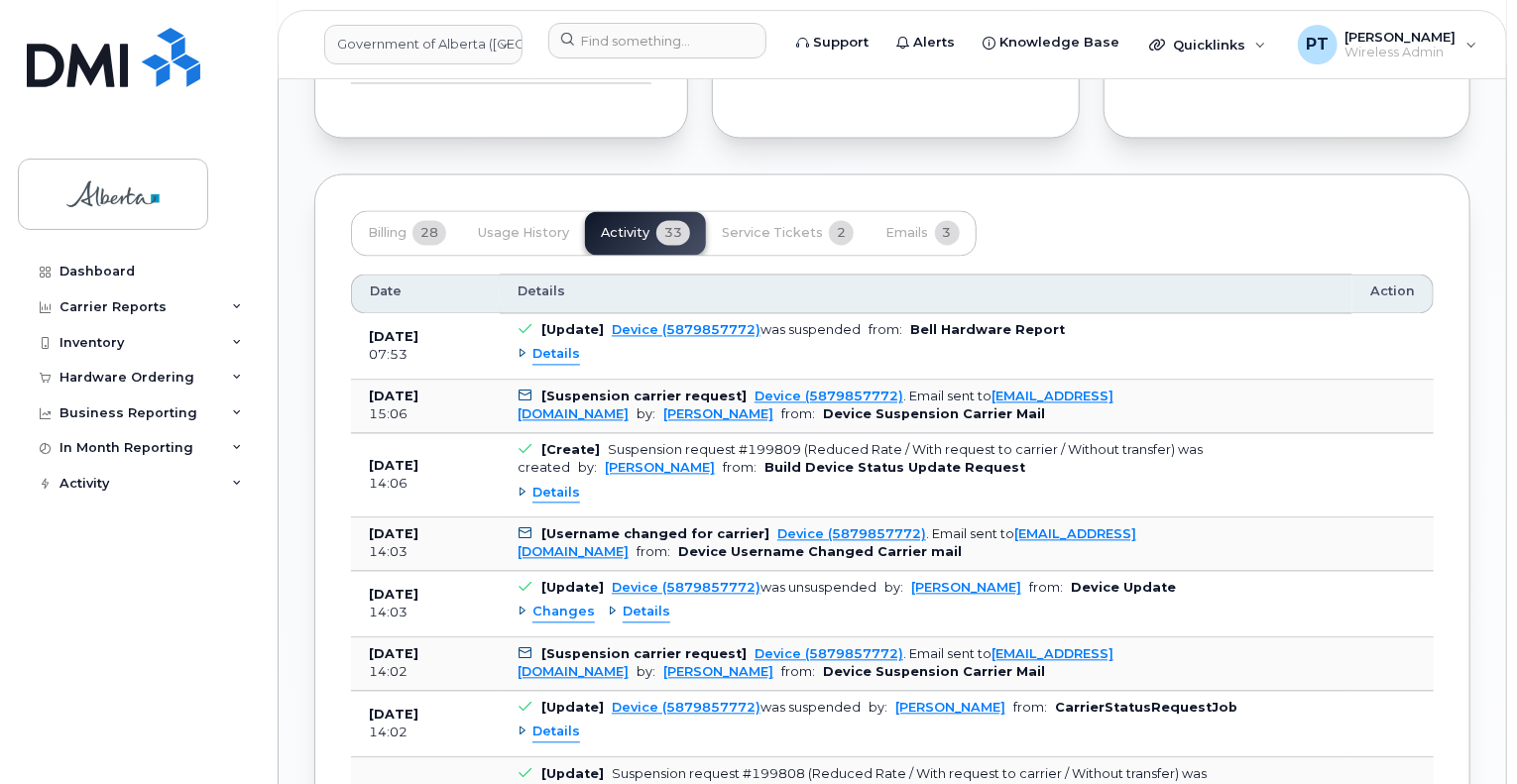 scroll, scrollTop: 1883, scrollLeft: 0, axis: vertical 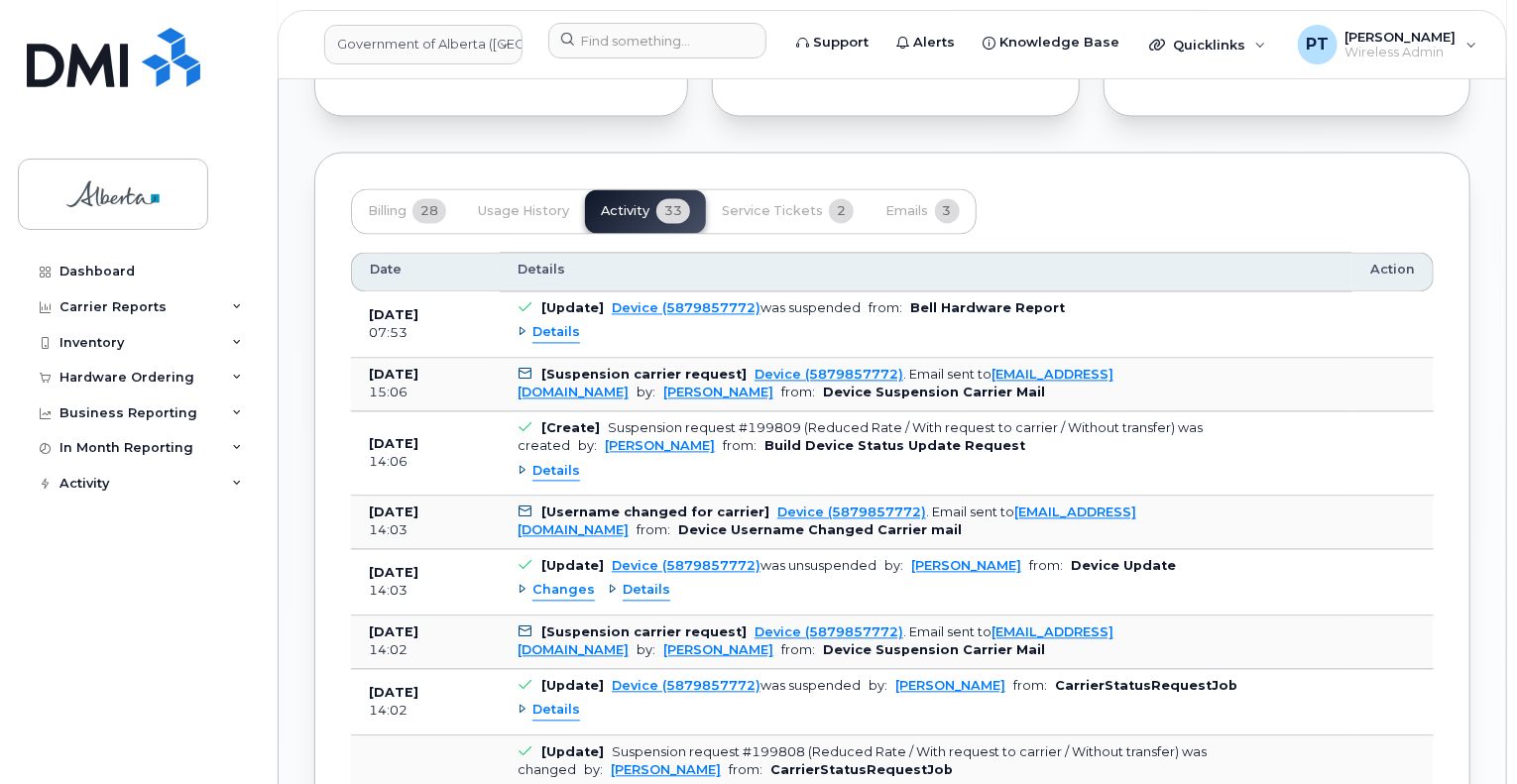 click on "Changes" at bounding box center (563, 591) 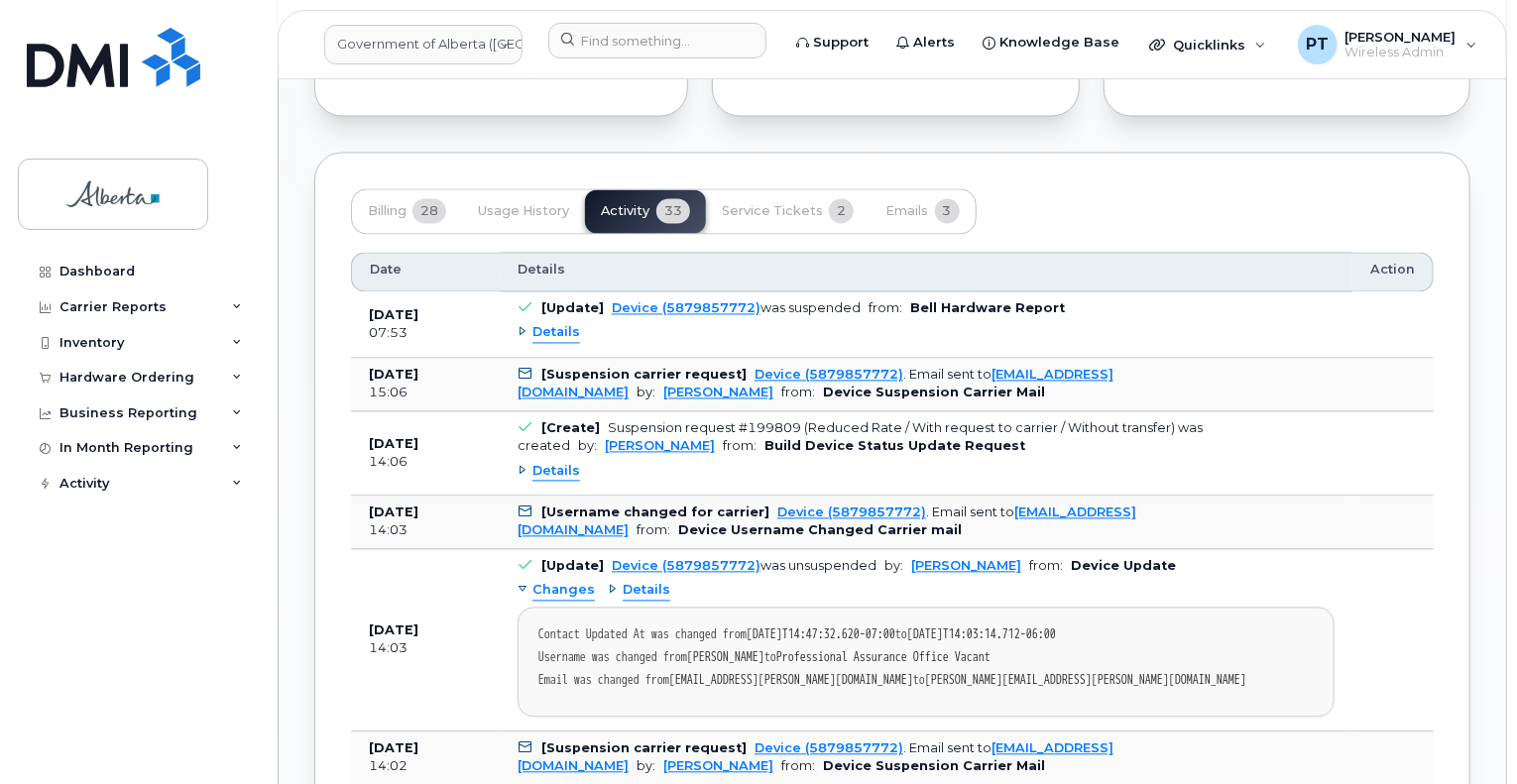 click on "Changes" at bounding box center (563, 591) 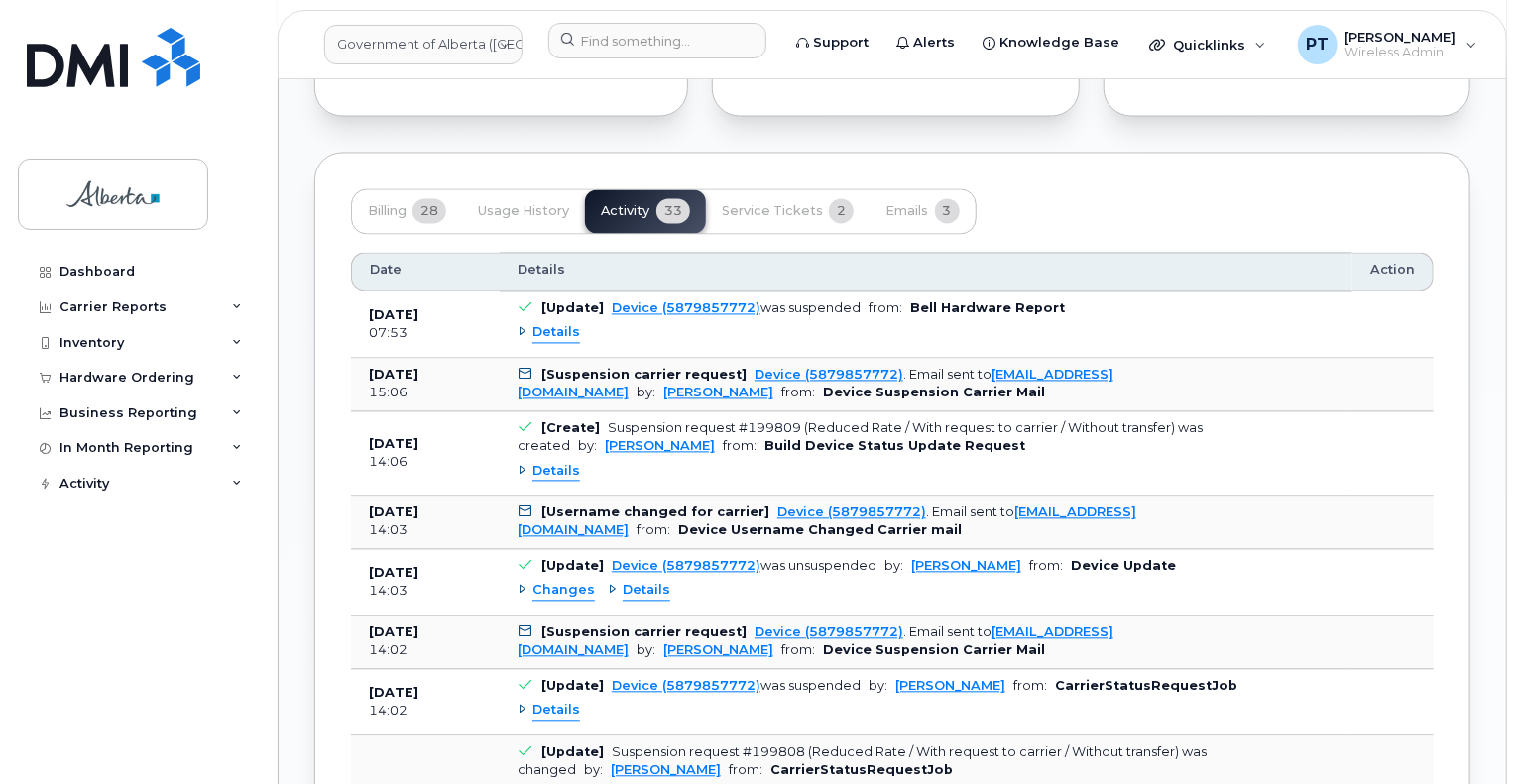 click on "Details" at bounding box center [556, 333] 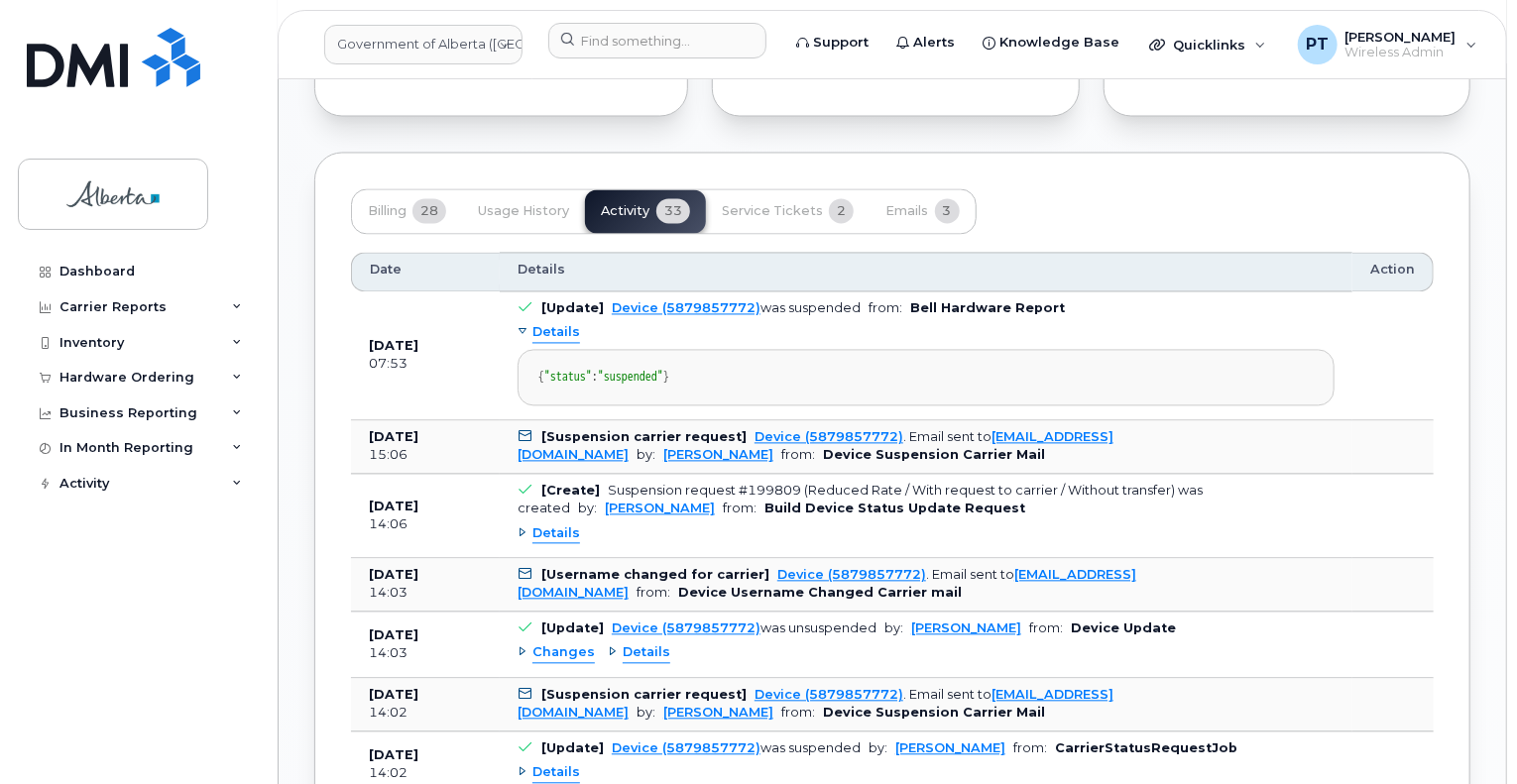 click on "Details" at bounding box center [556, 333] 